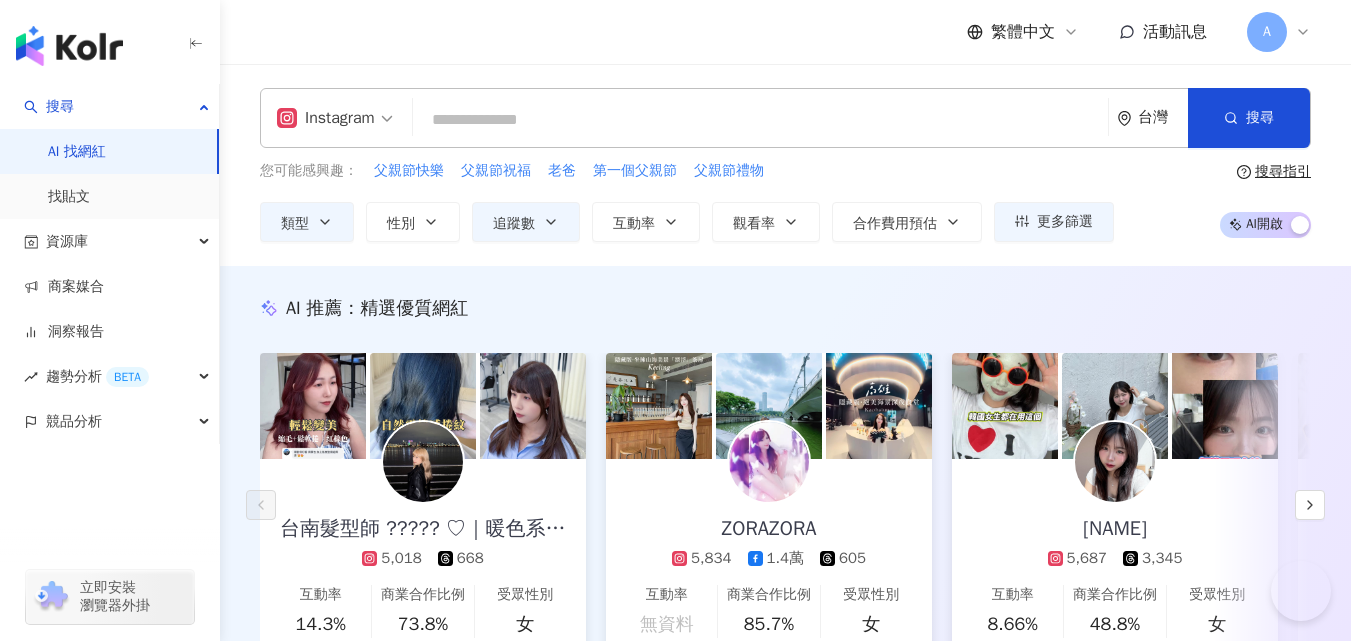 scroll, scrollTop: 664, scrollLeft: 0, axis: vertical 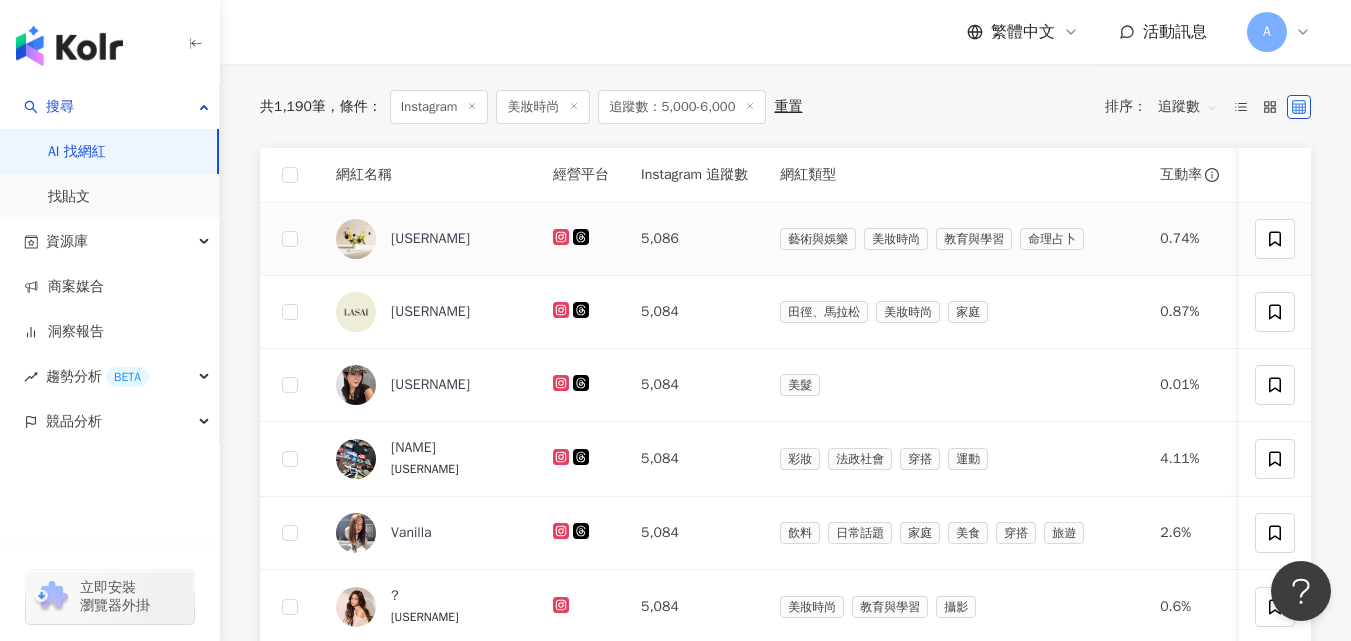 click 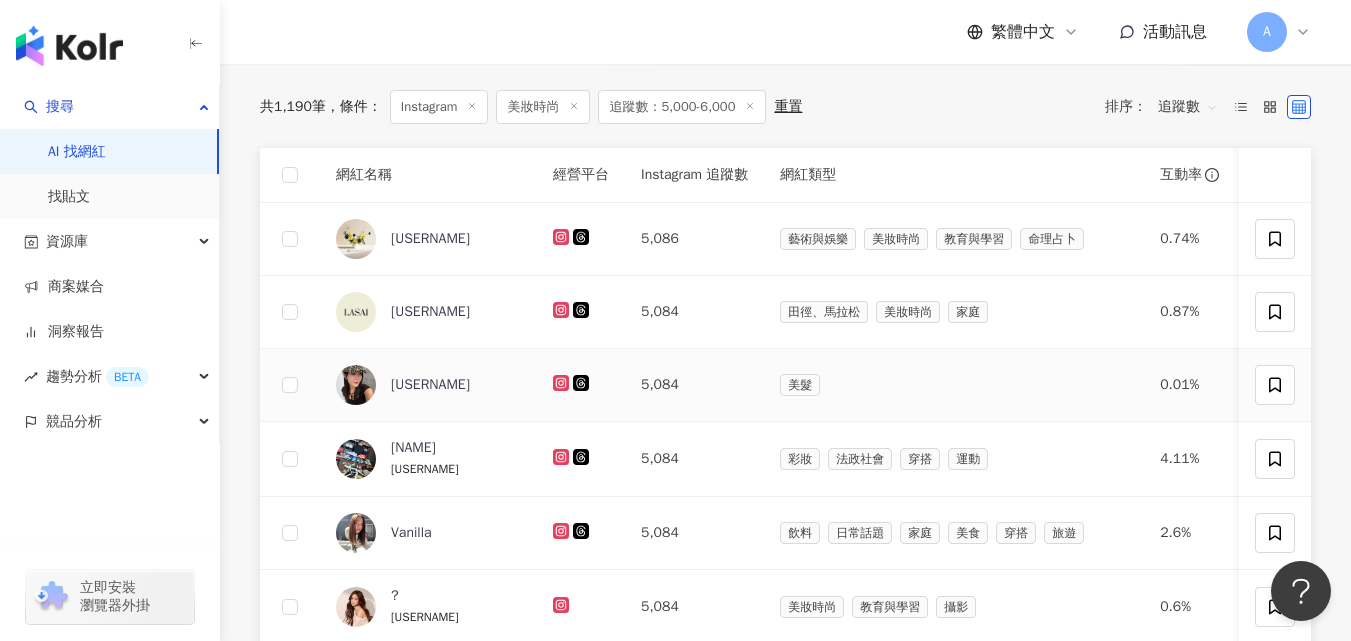 click 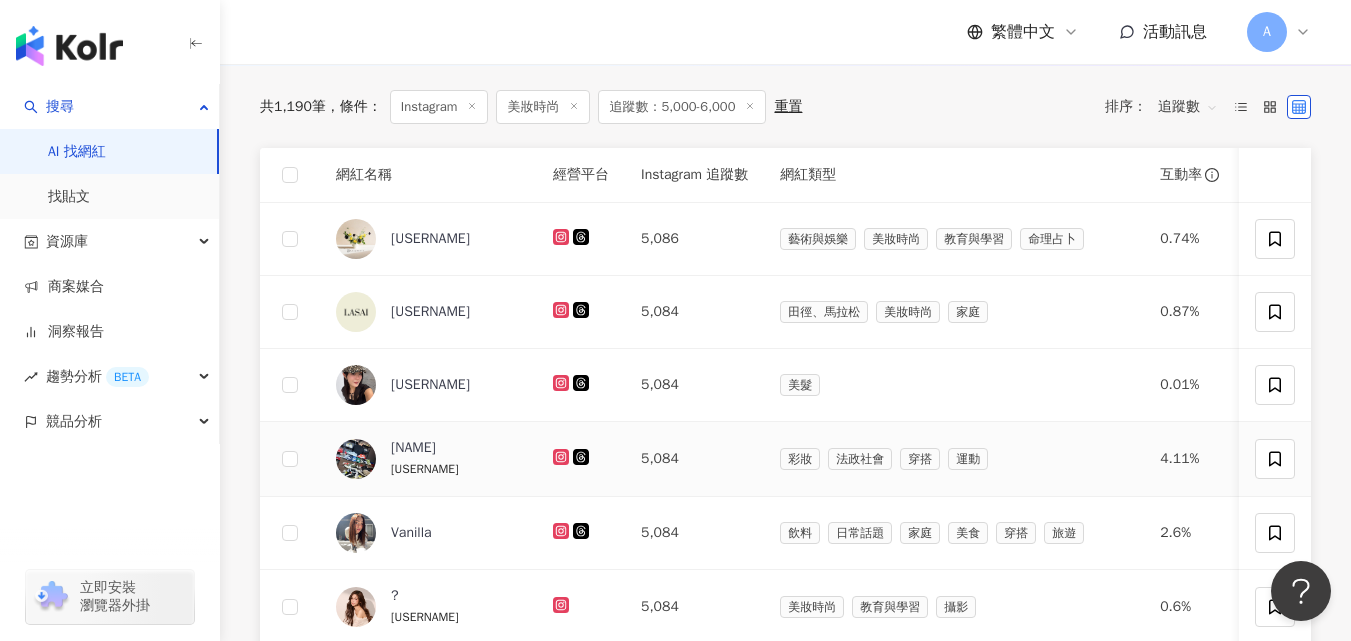 click 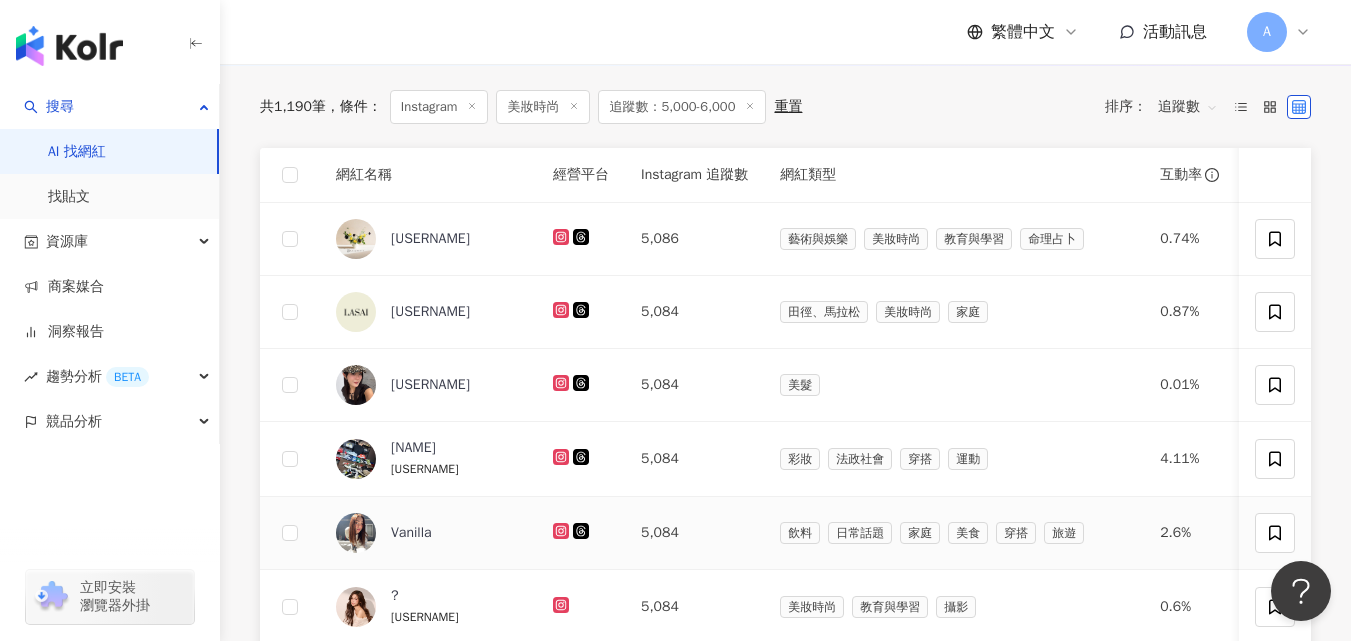 click 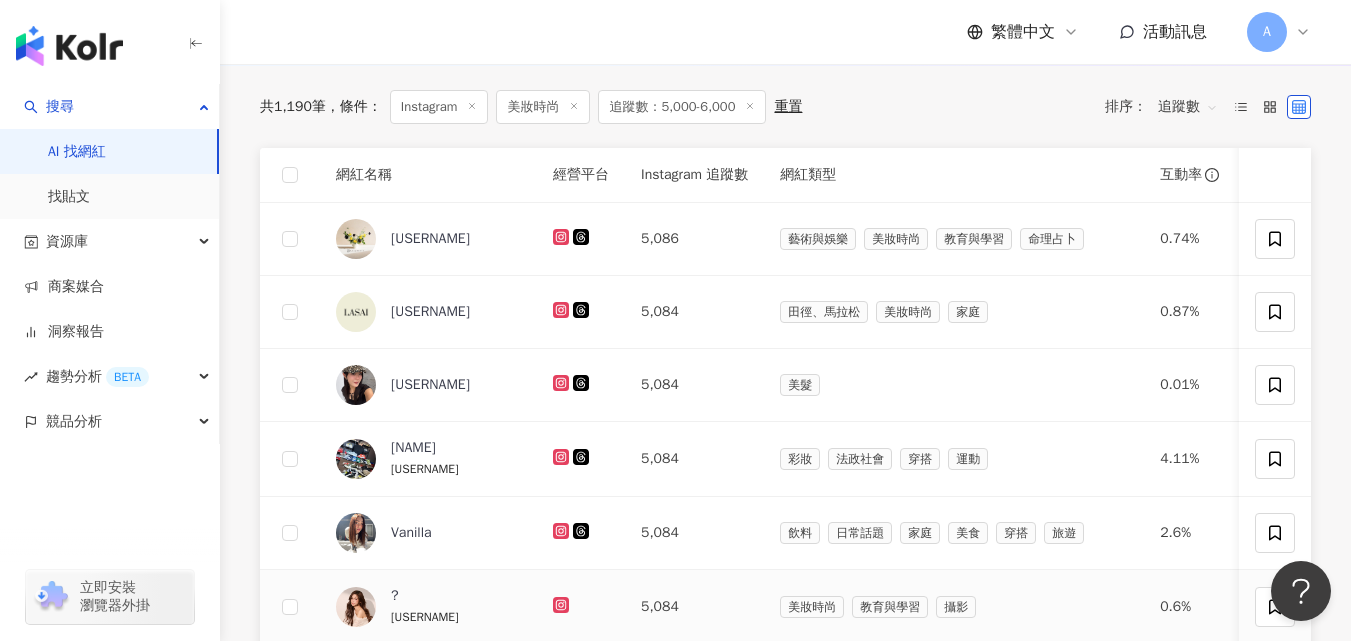 click 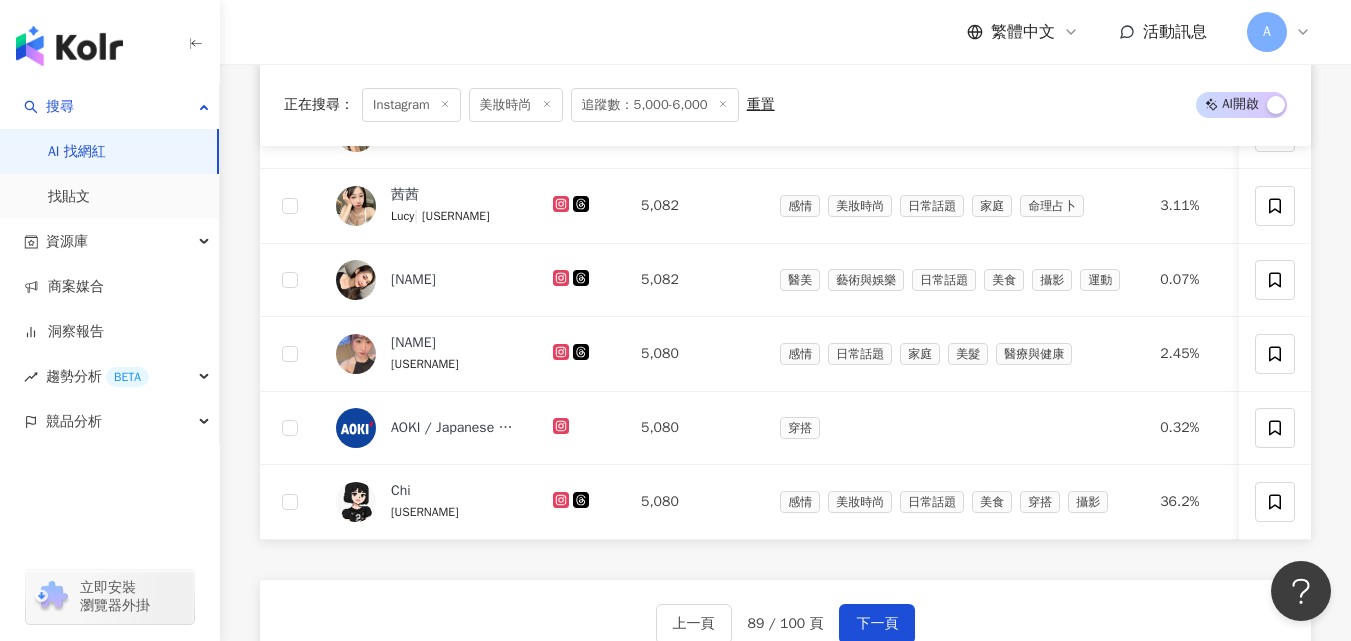 scroll, scrollTop: 1214, scrollLeft: 0, axis: vertical 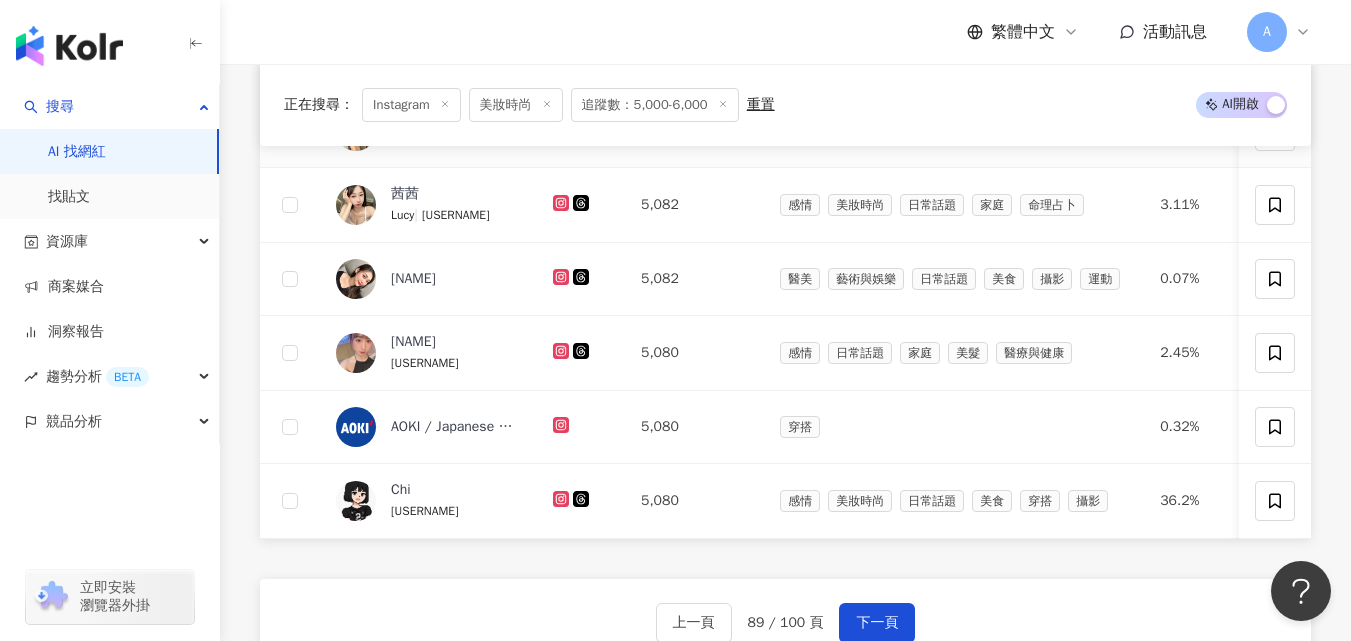 click 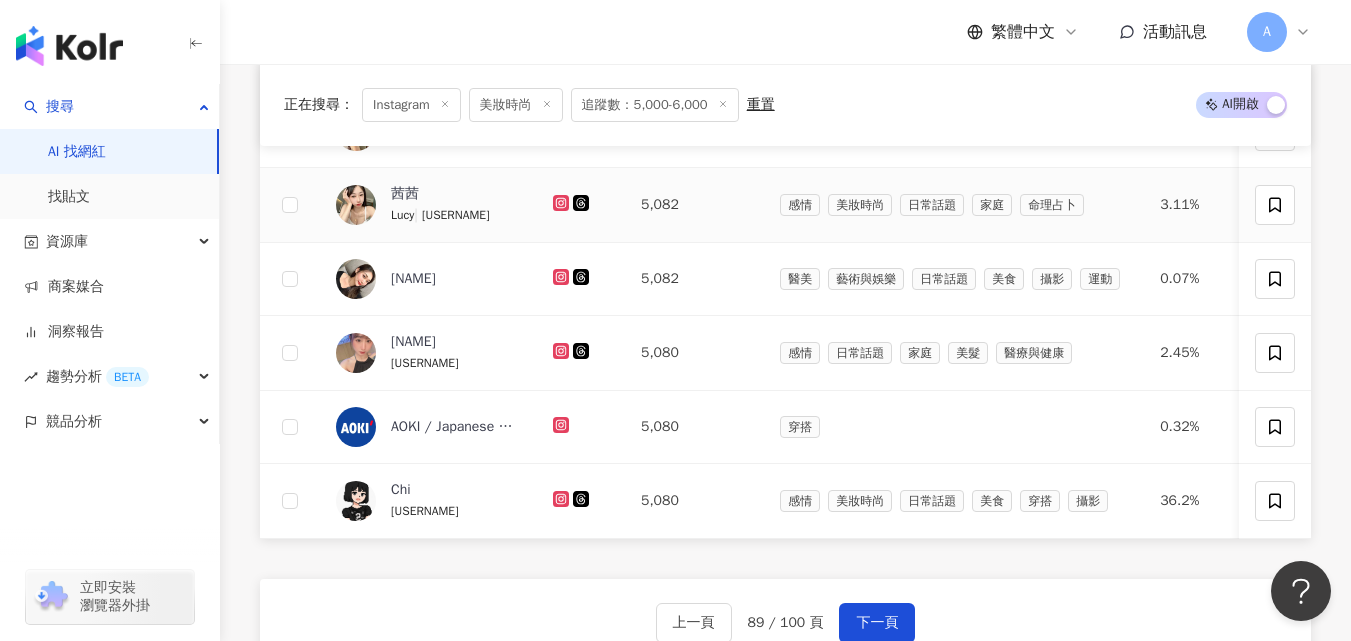 click 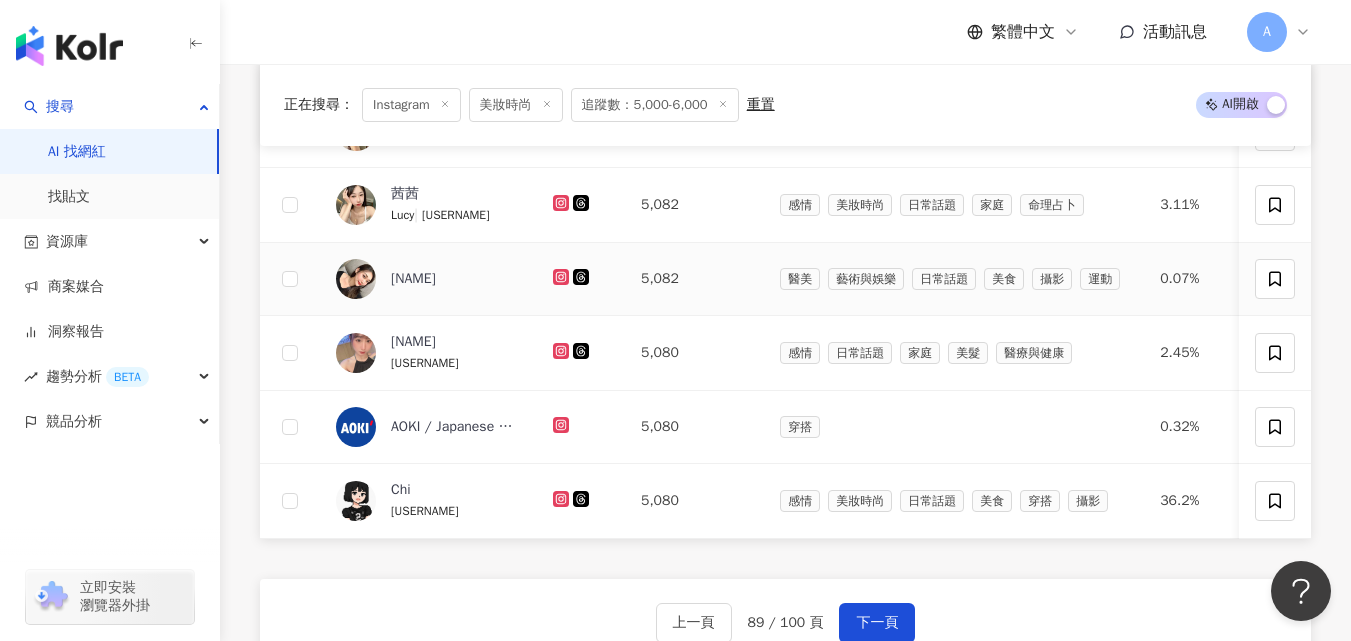 click 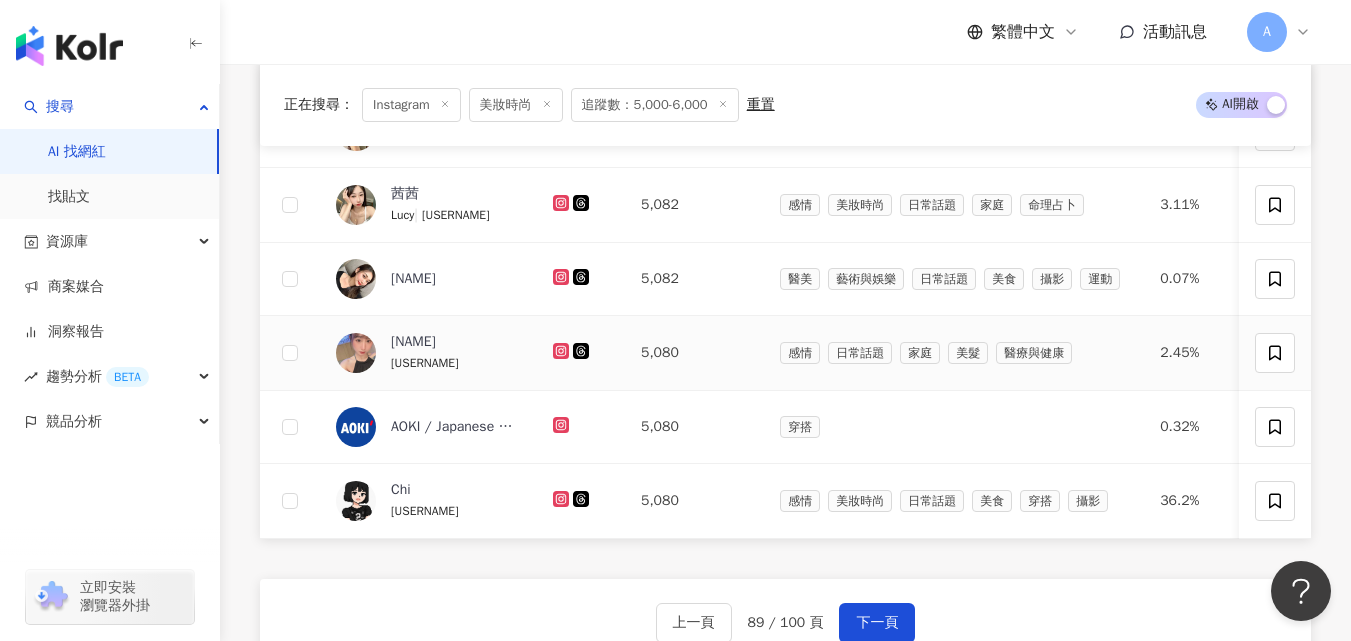 click 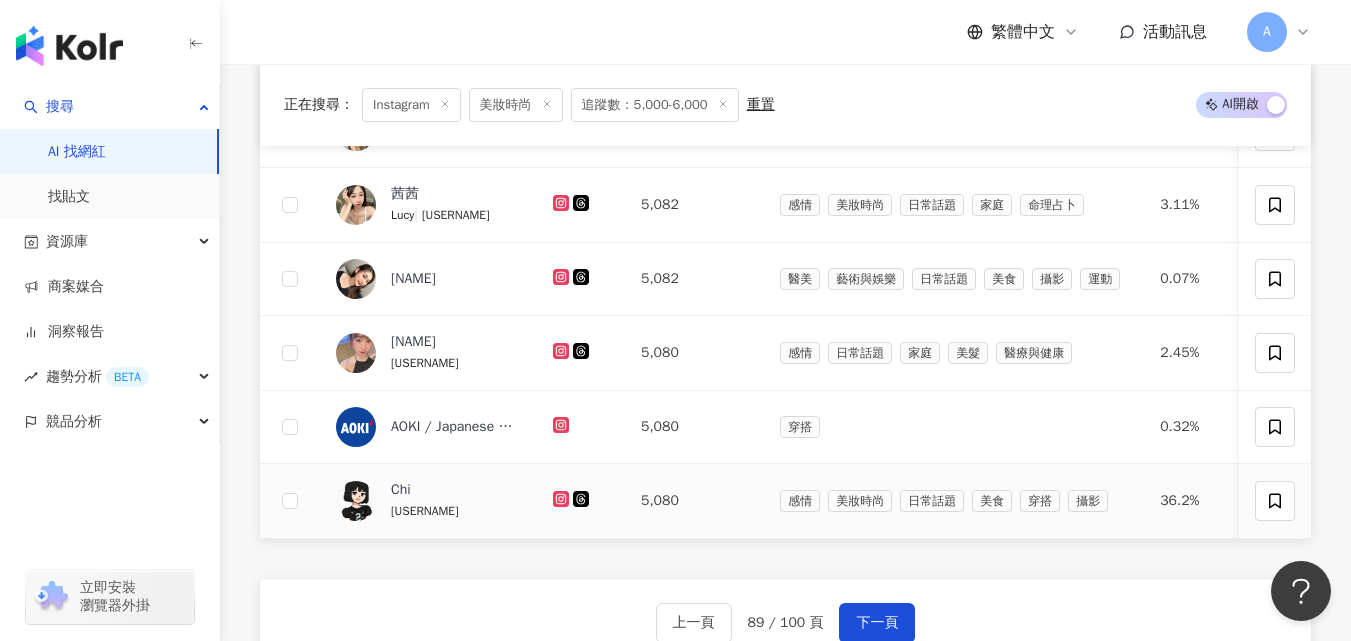 click 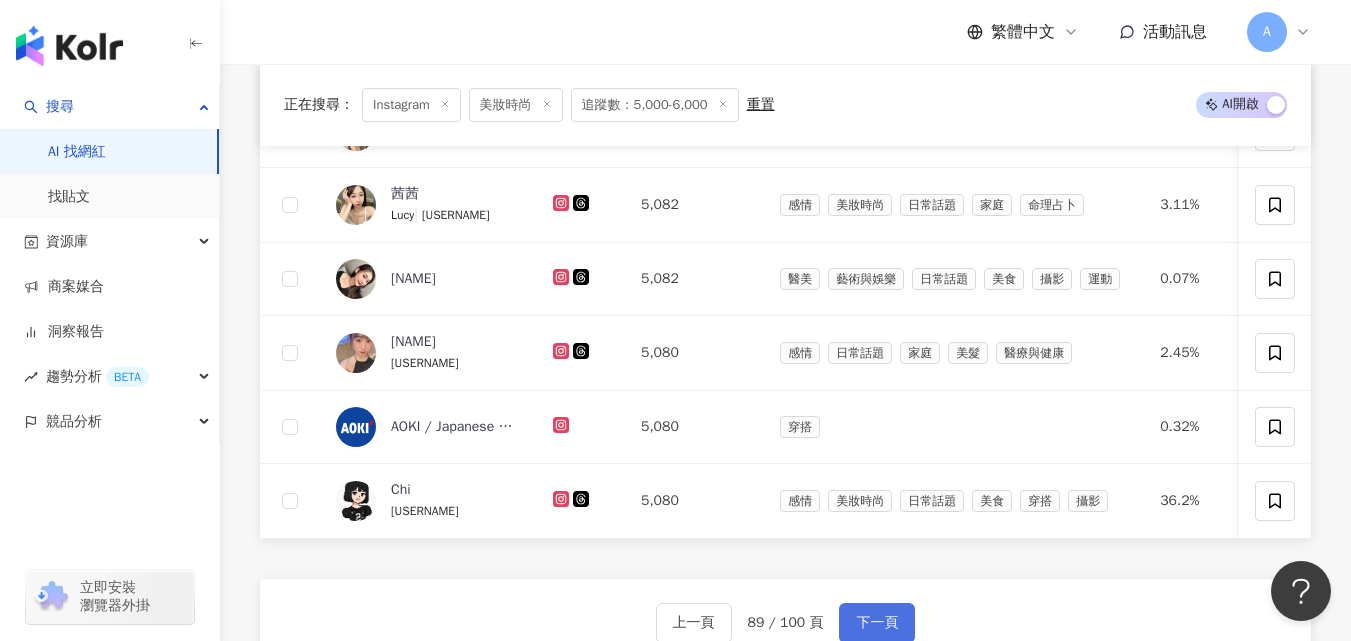 click on "下一頁" at bounding box center [877, 623] 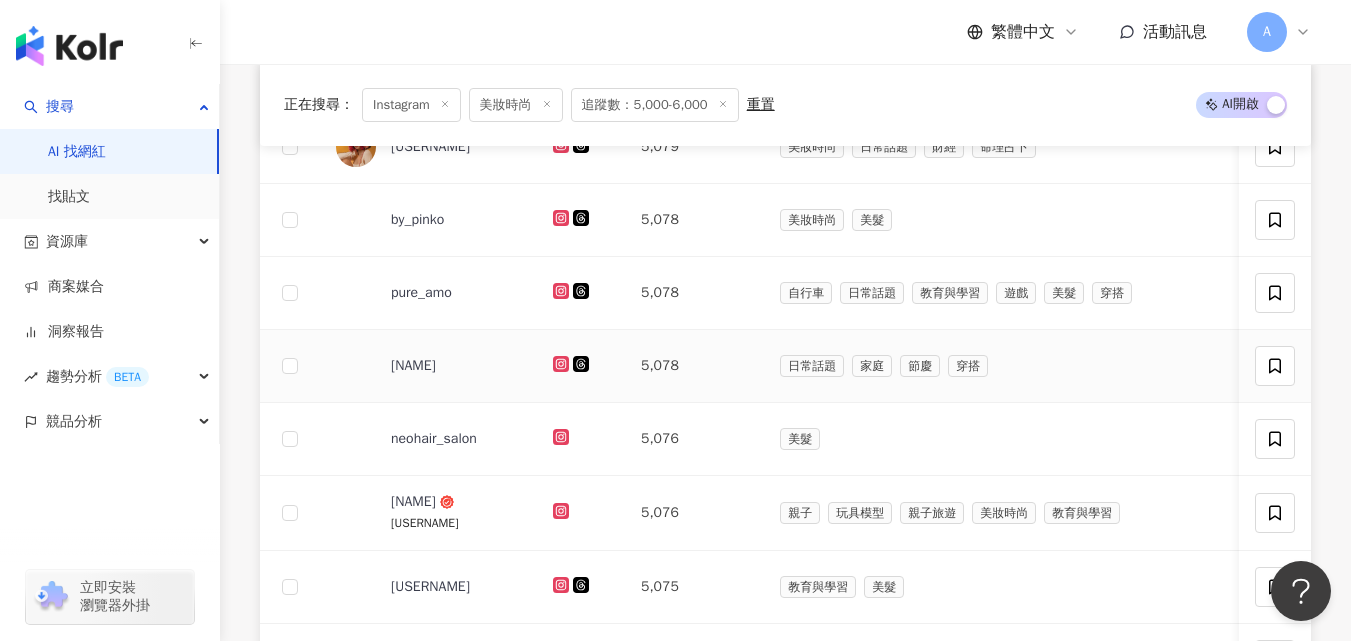 scroll, scrollTop: 758, scrollLeft: 0, axis: vertical 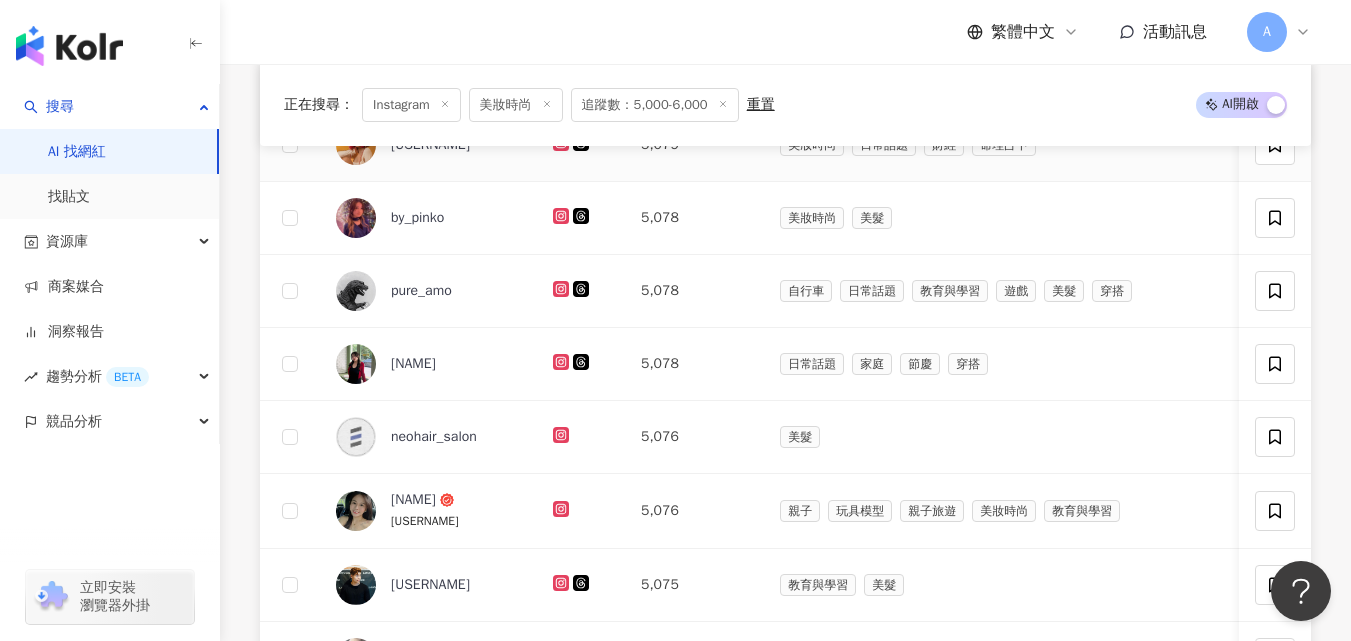 click 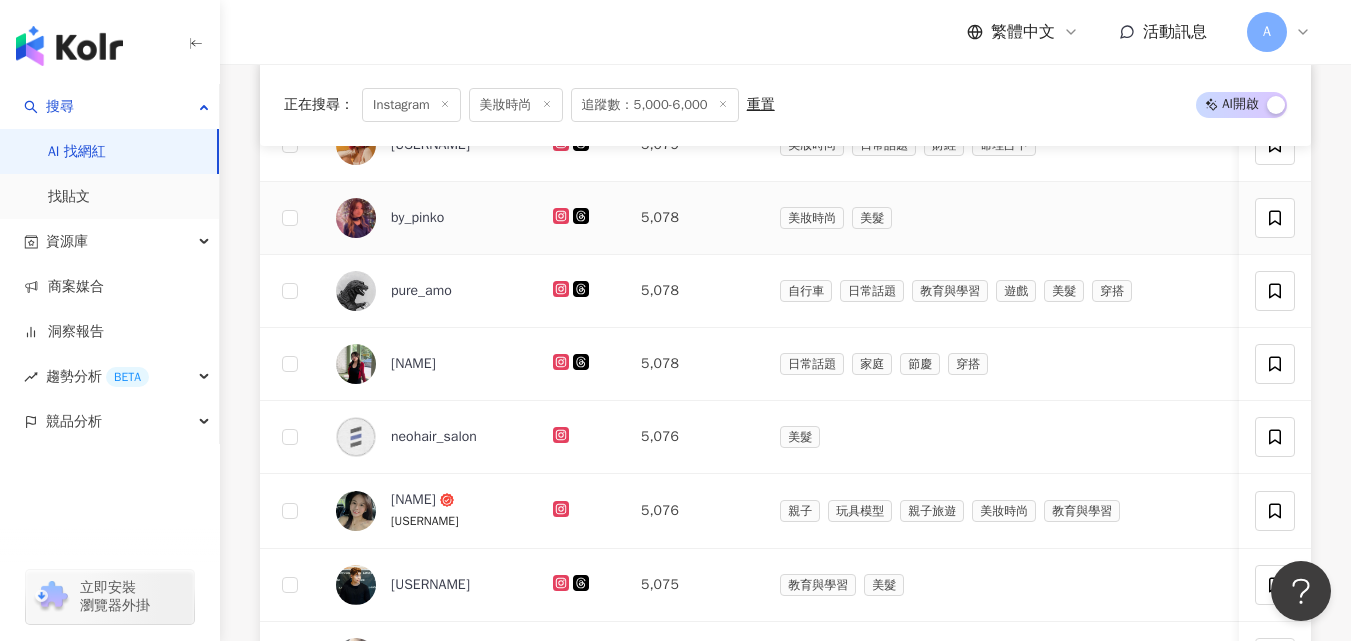 click 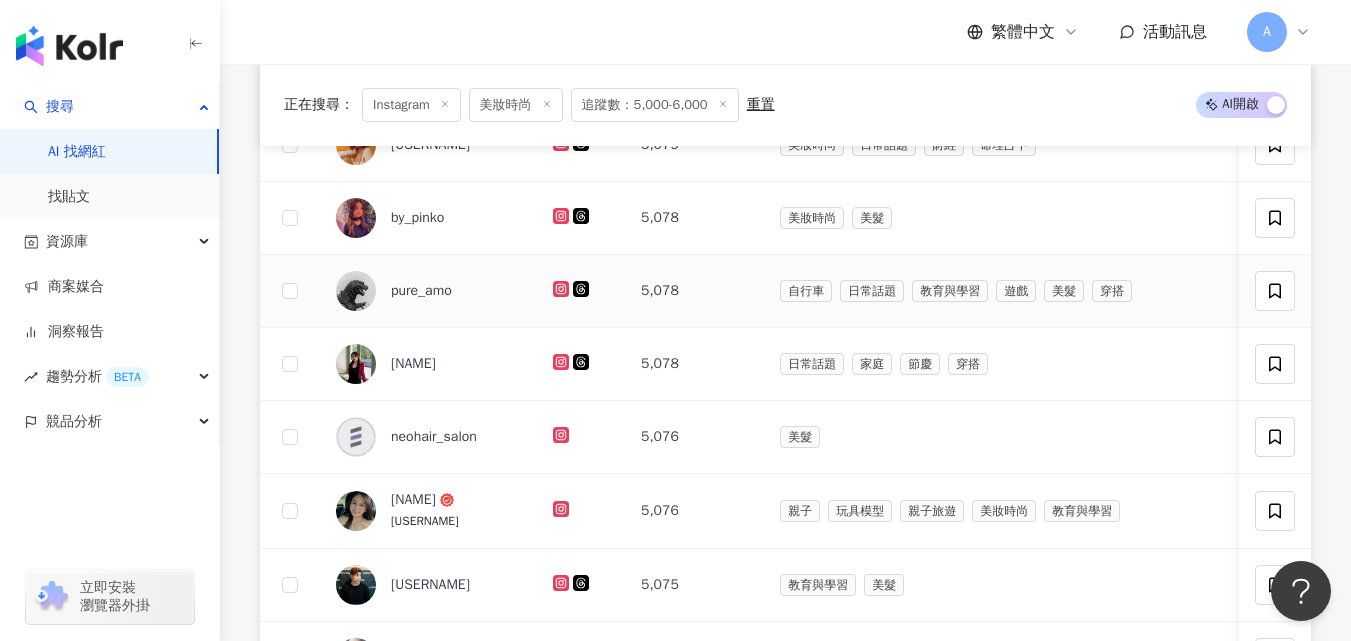 click 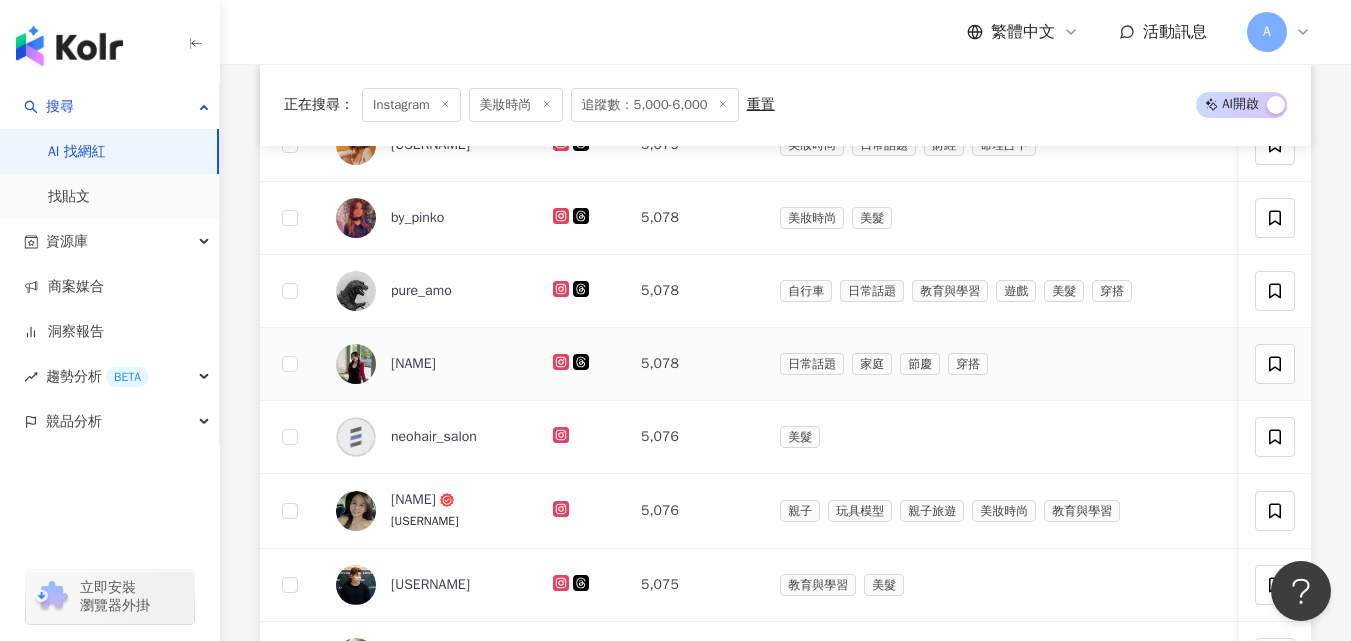 click 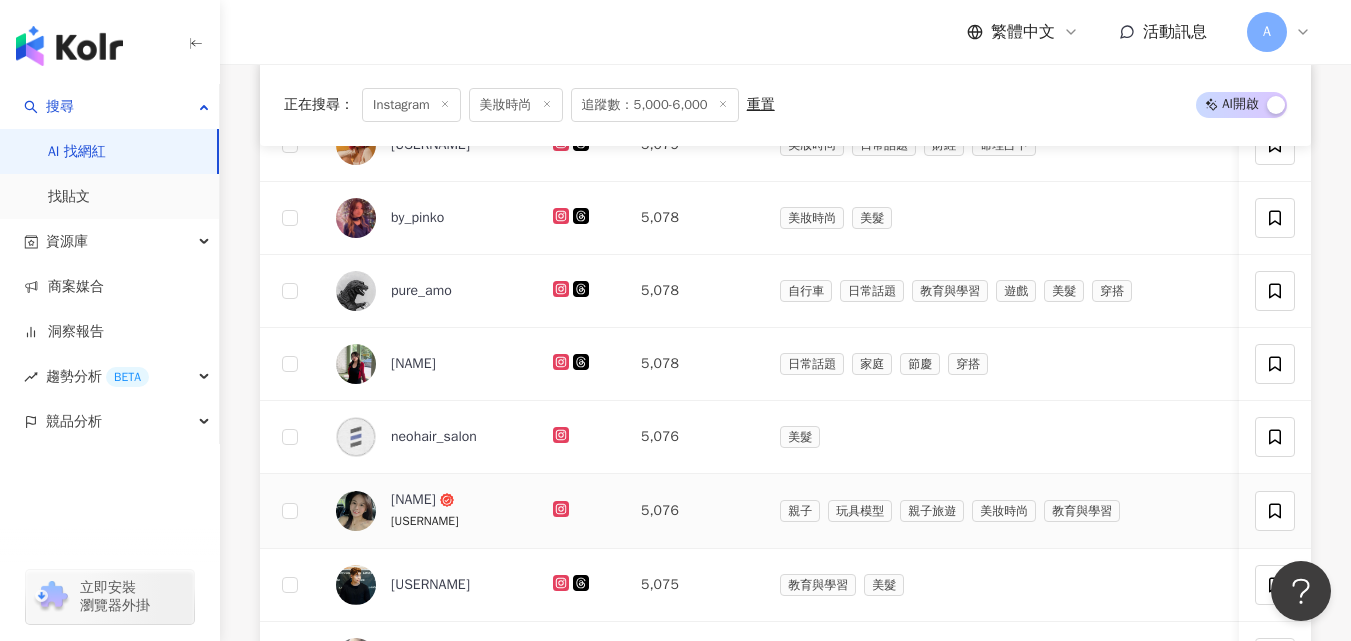 click 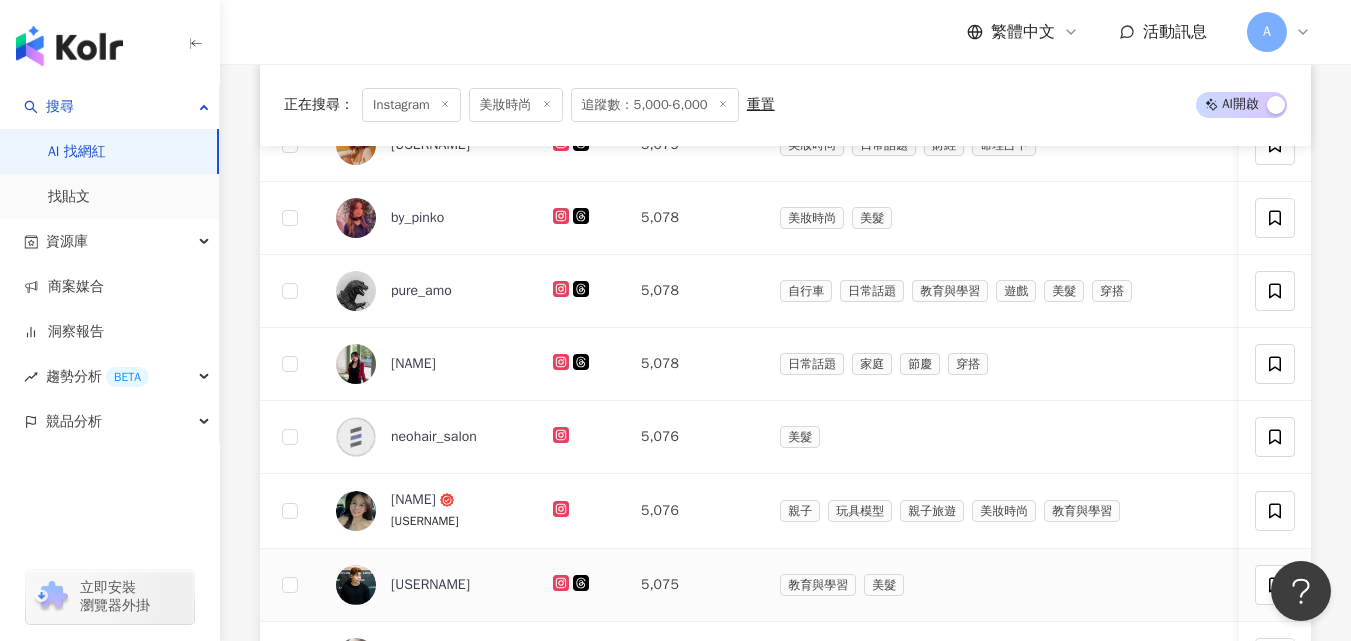 click 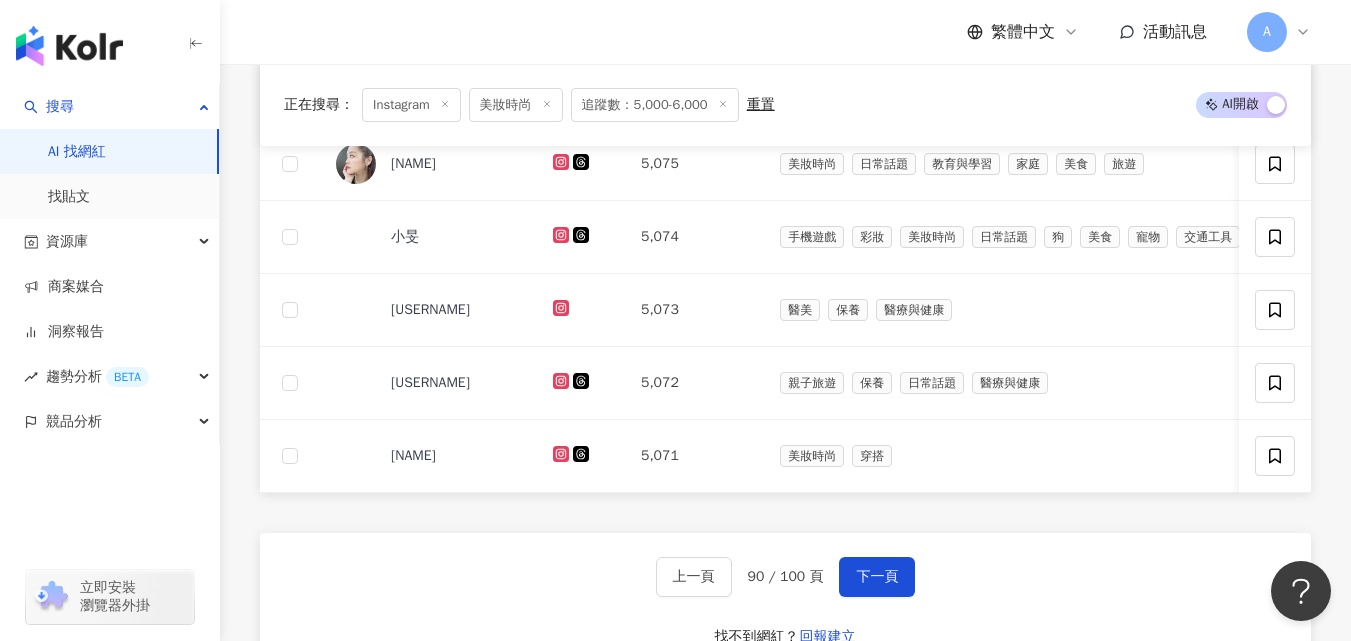scroll, scrollTop: 1254, scrollLeft: 0, axis: vertical 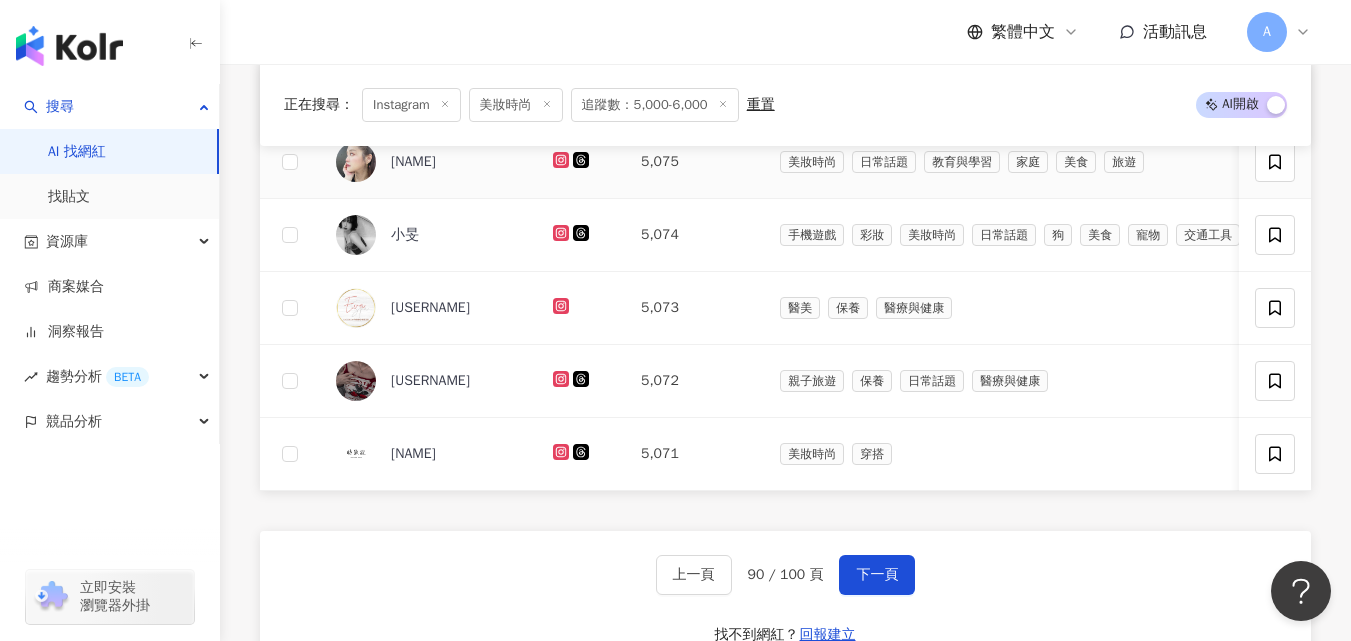 click 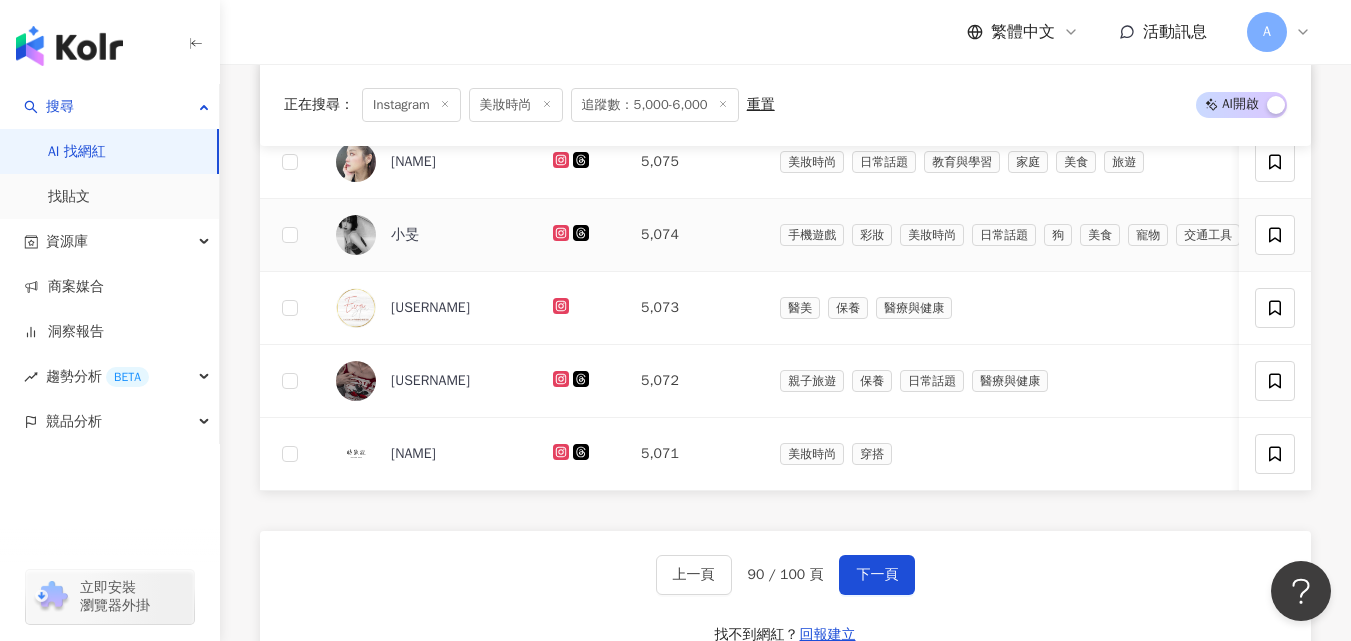 click 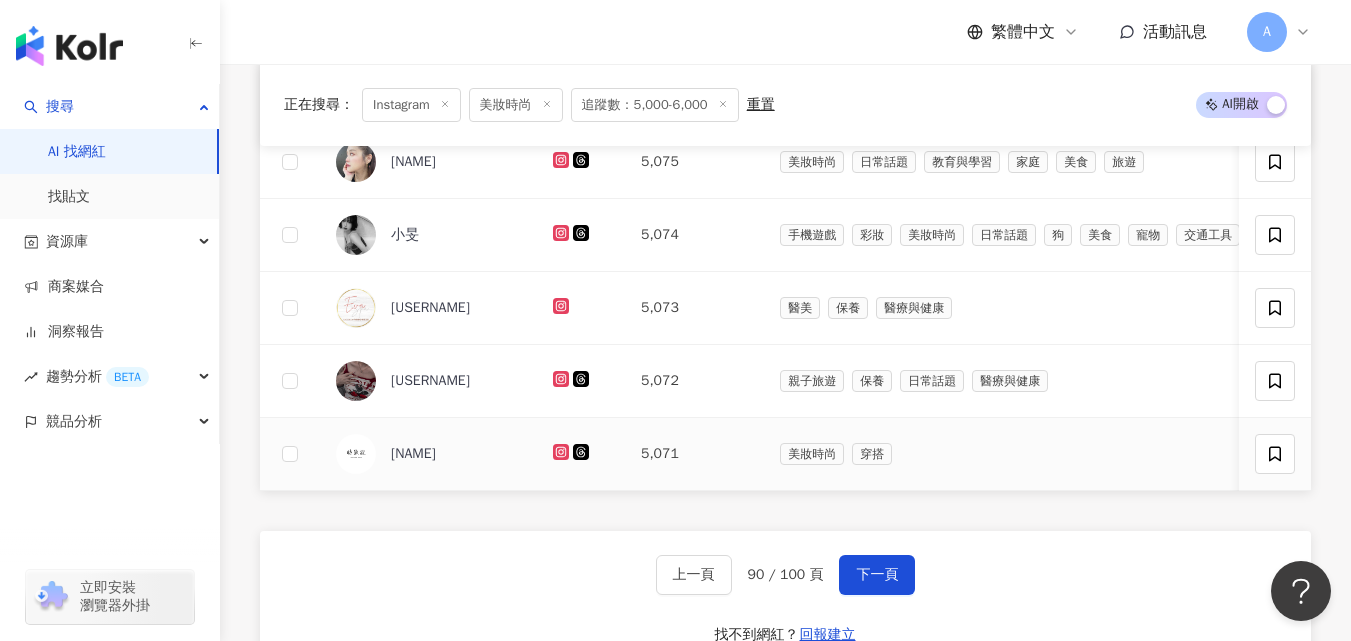 click 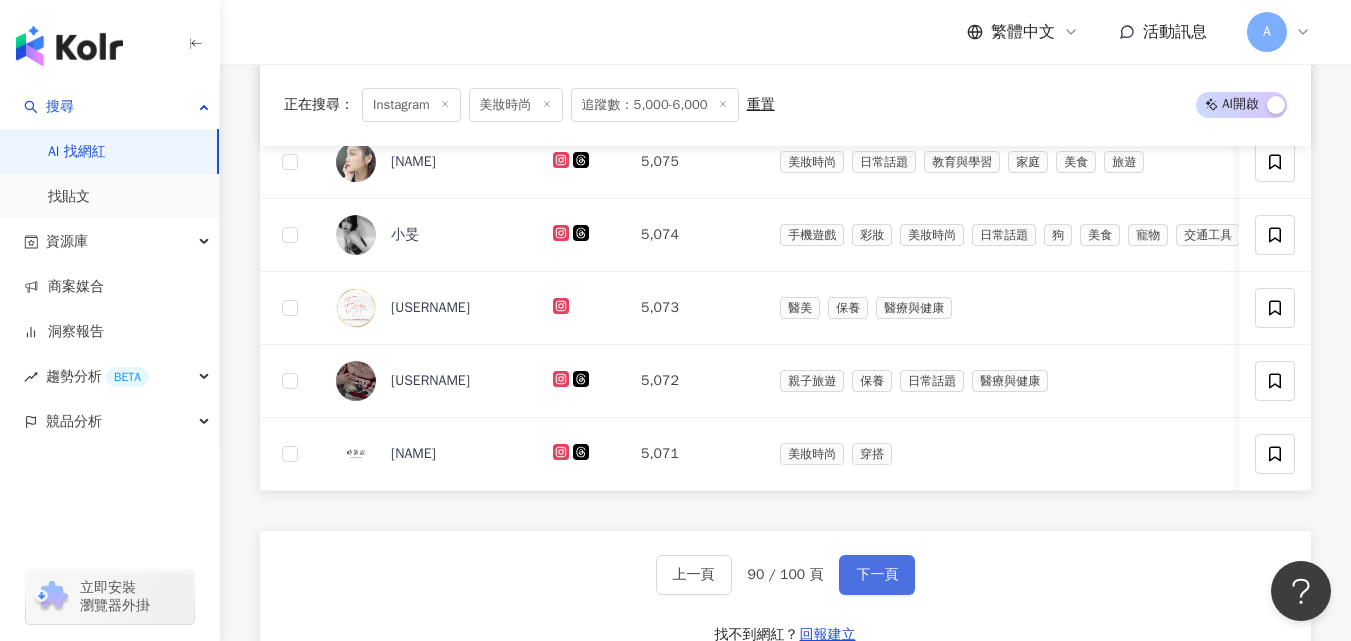 click on "下一頁" at bounding box center [877, 575] 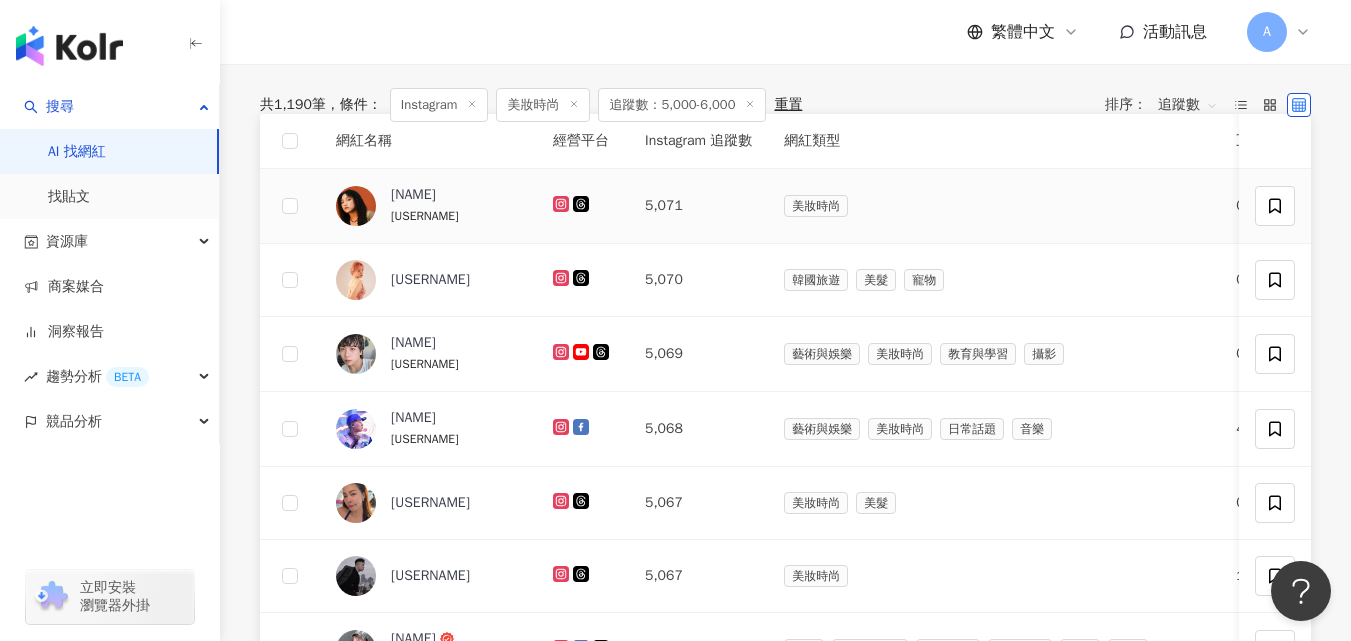 scroll, scrollTop: 708, scrollLeft: 0, axis: vertical 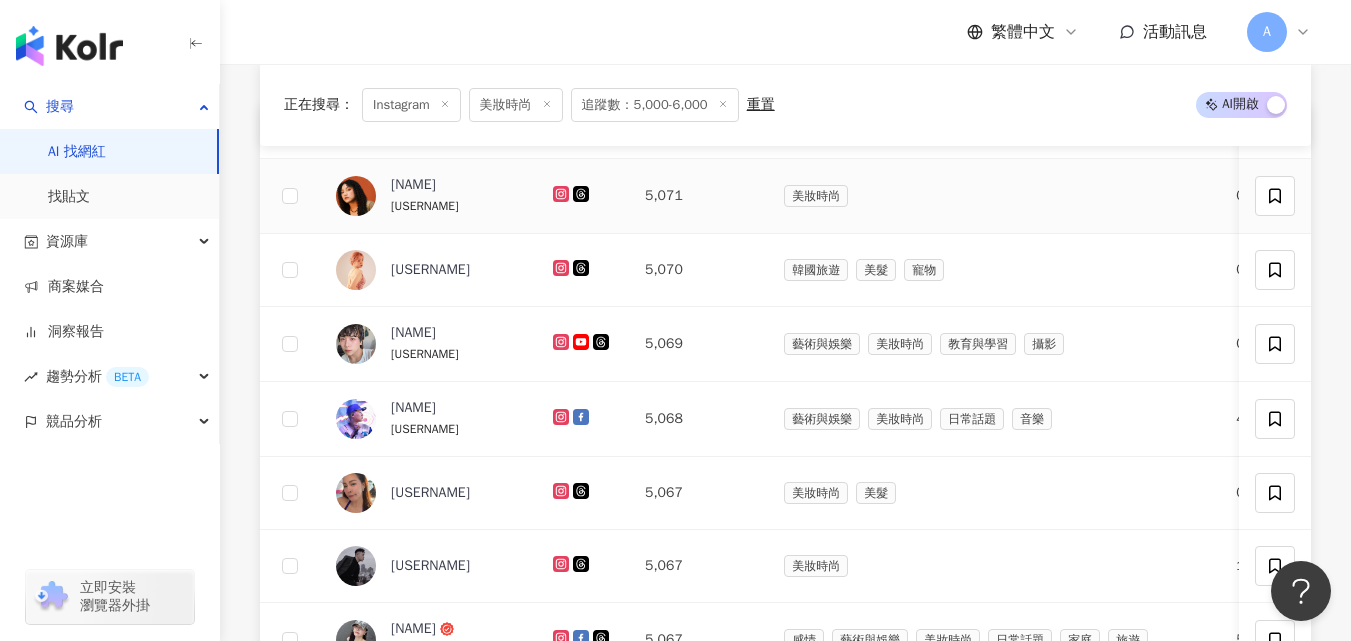 click 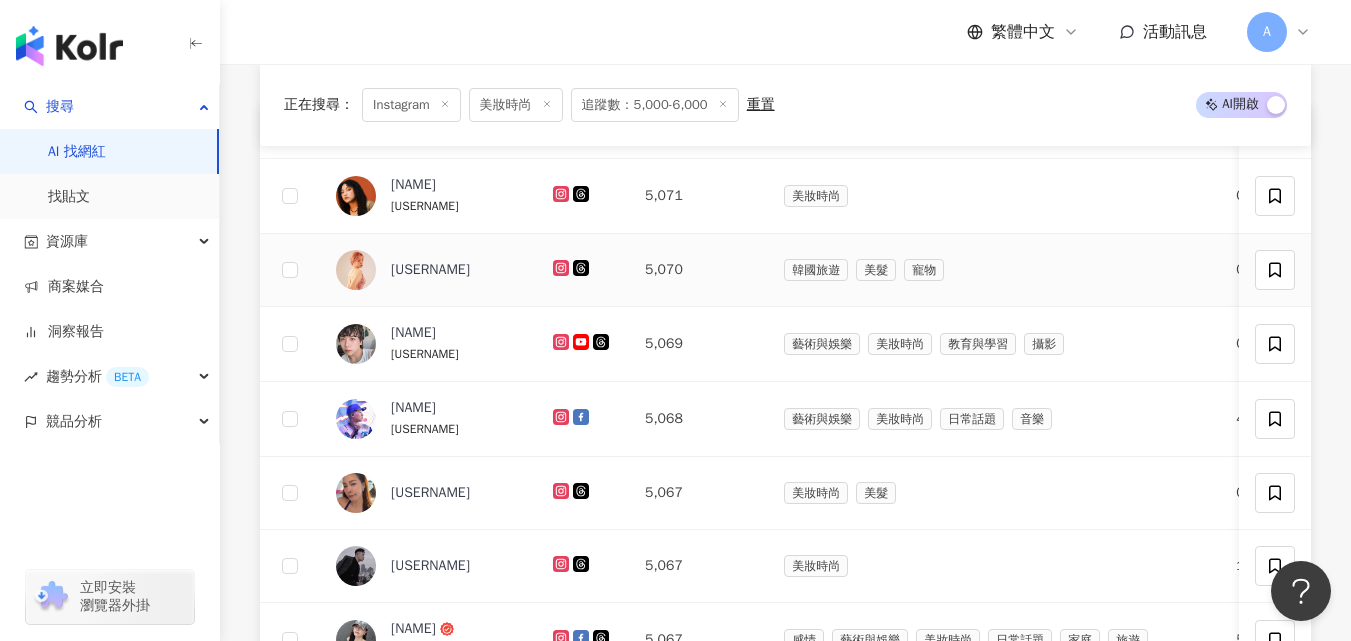 click 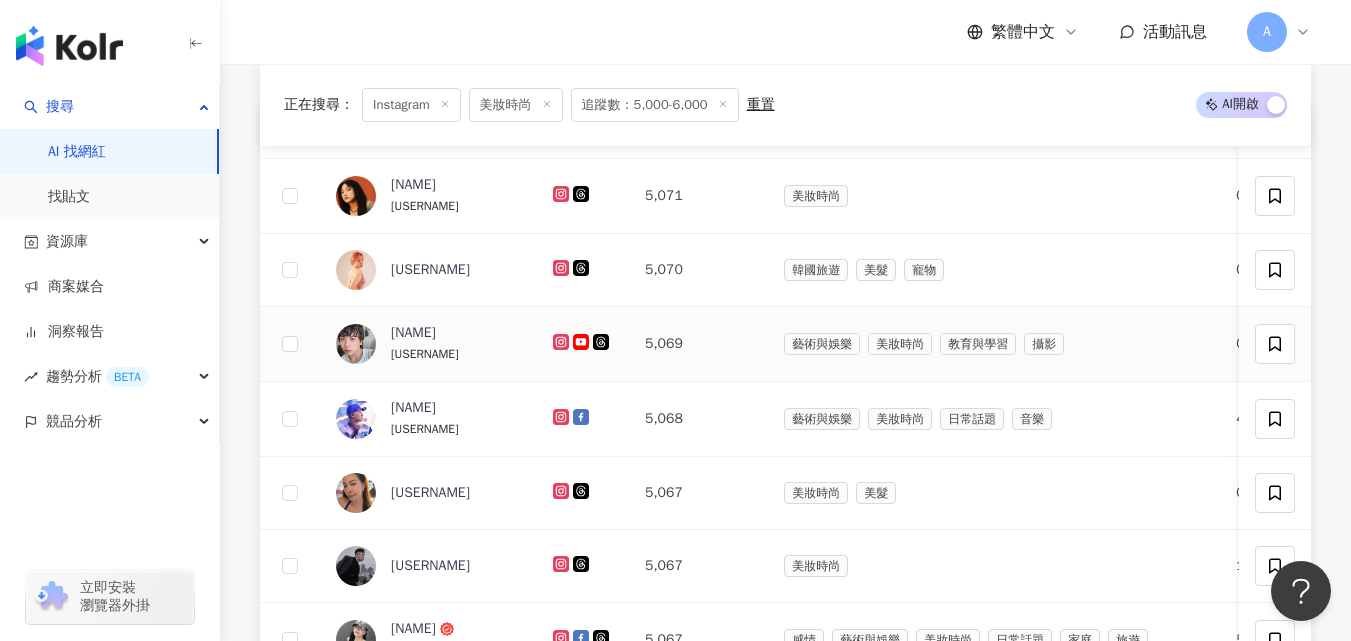 click 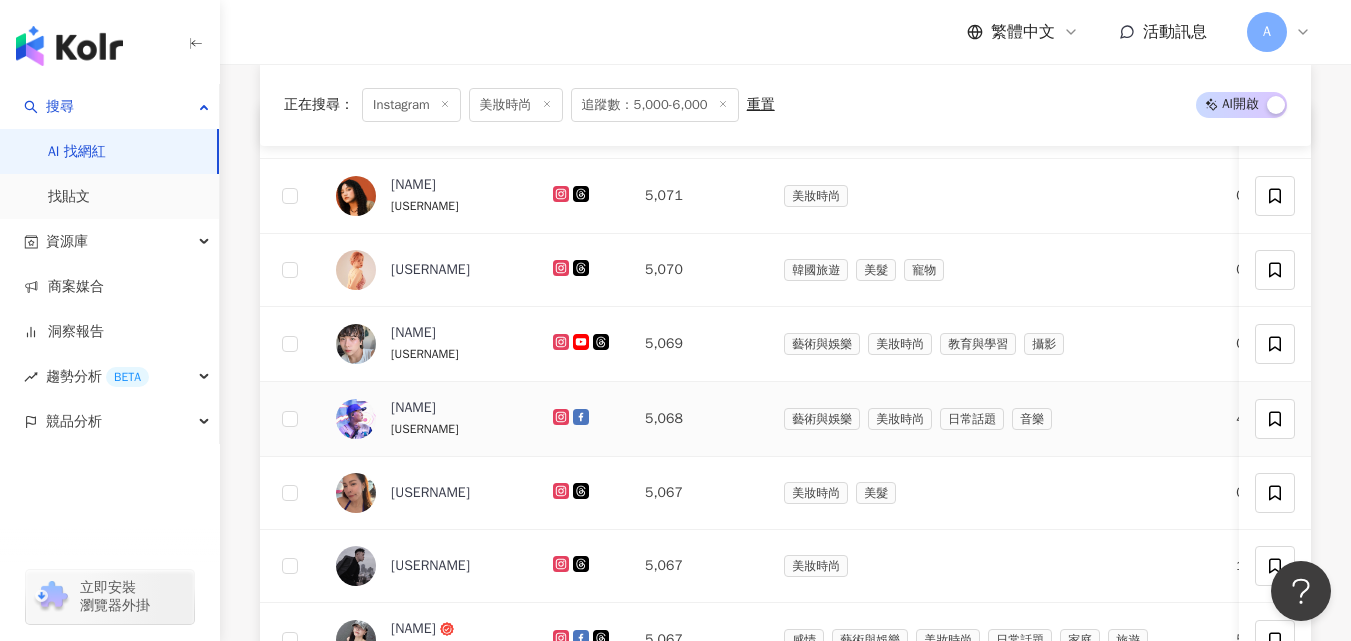 click 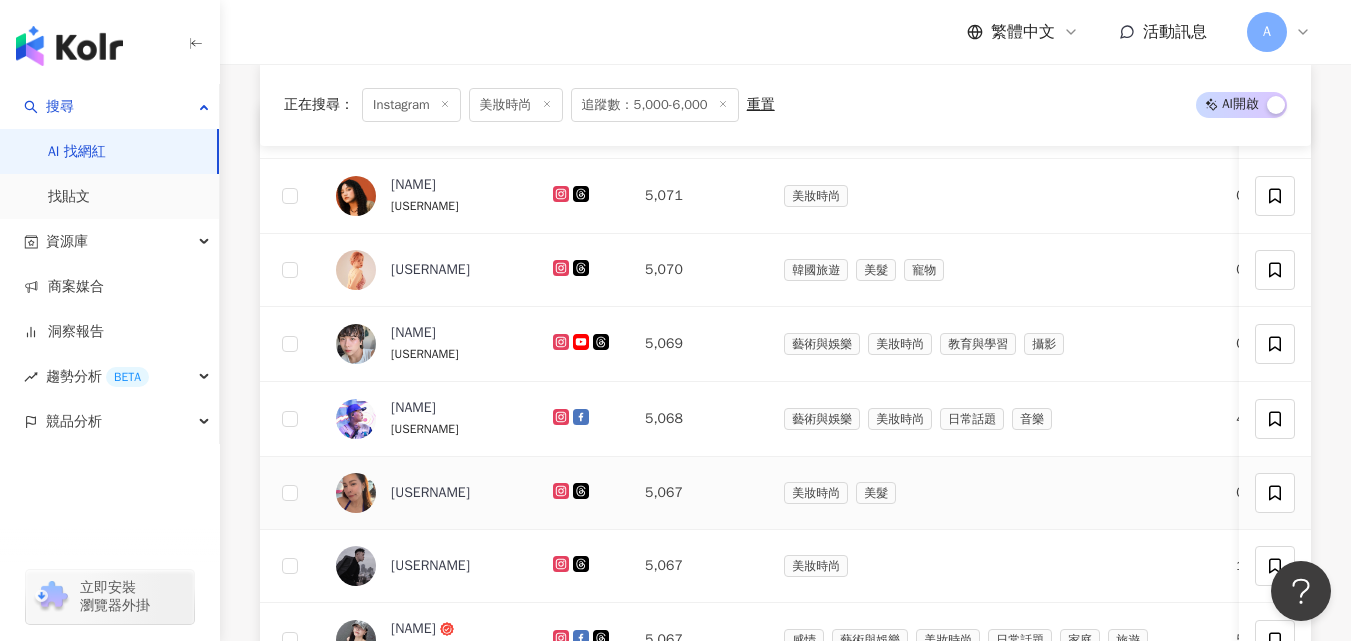 click 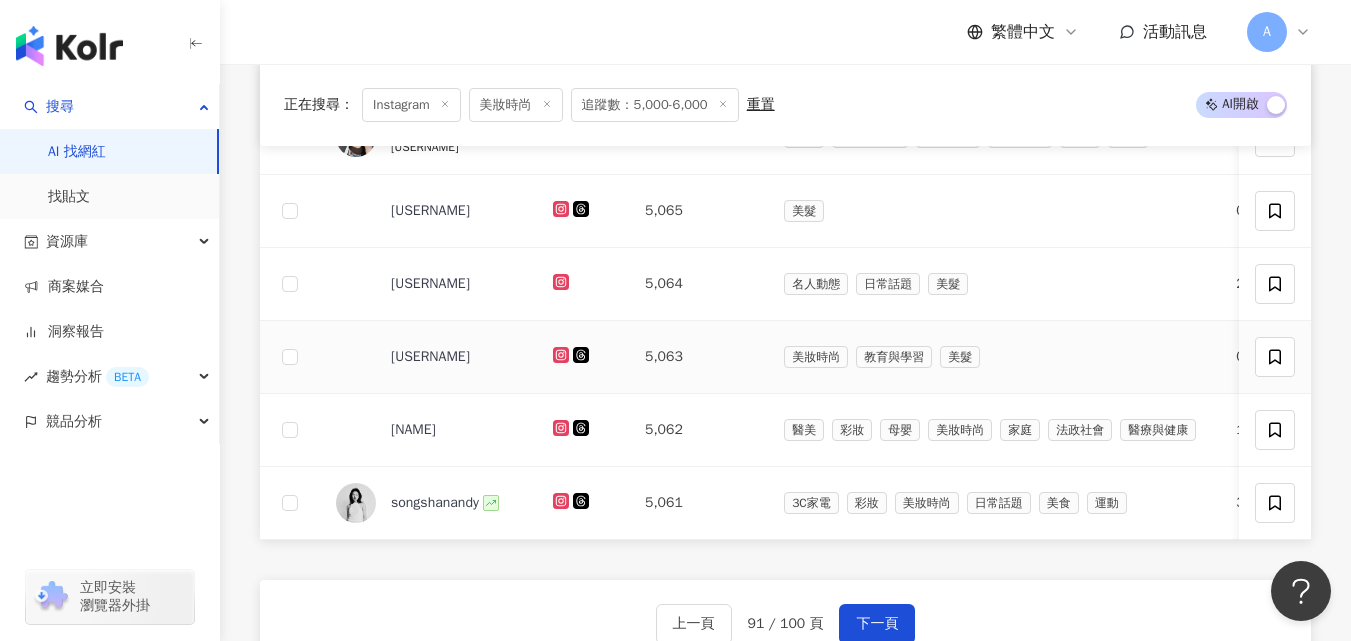 scroll, scrollTop: 1215, scrollLeft: 0, axis: vertical 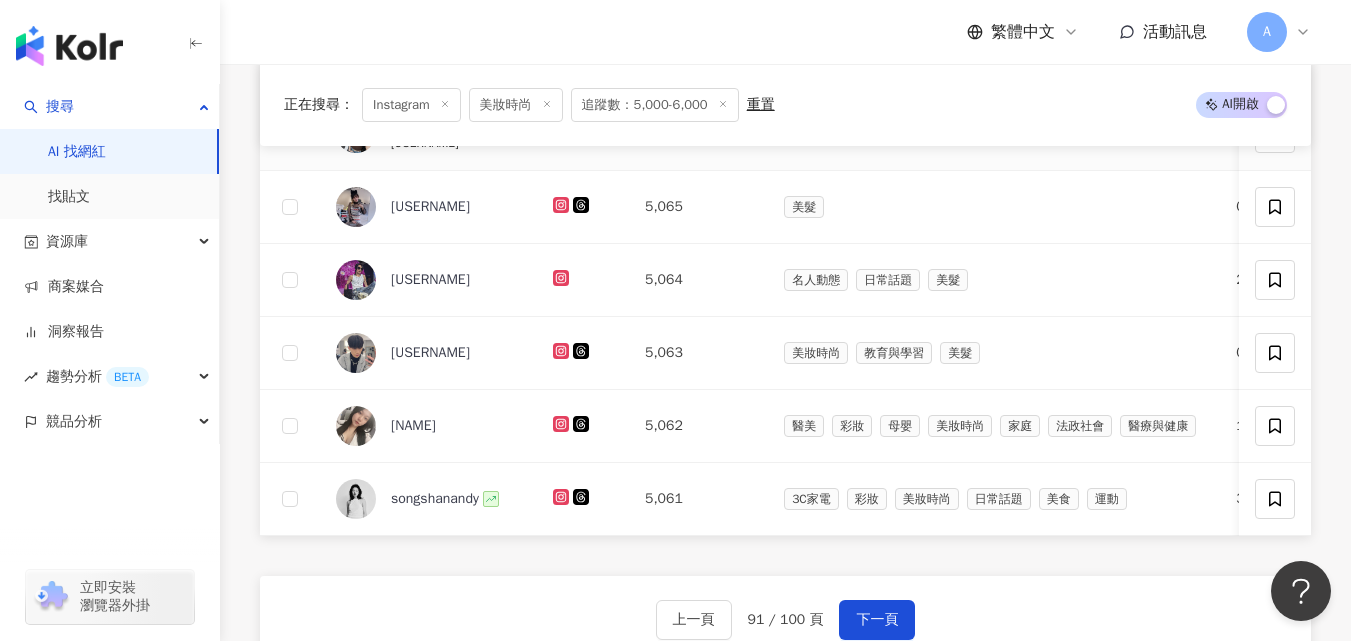 click 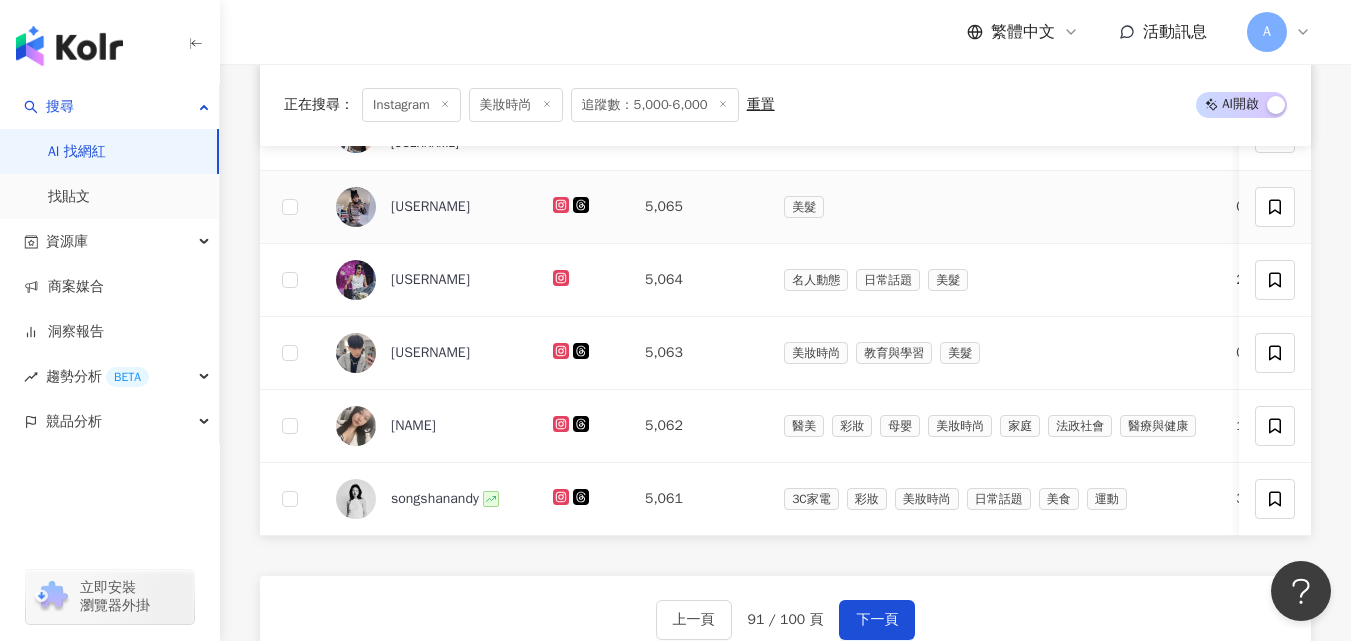 click 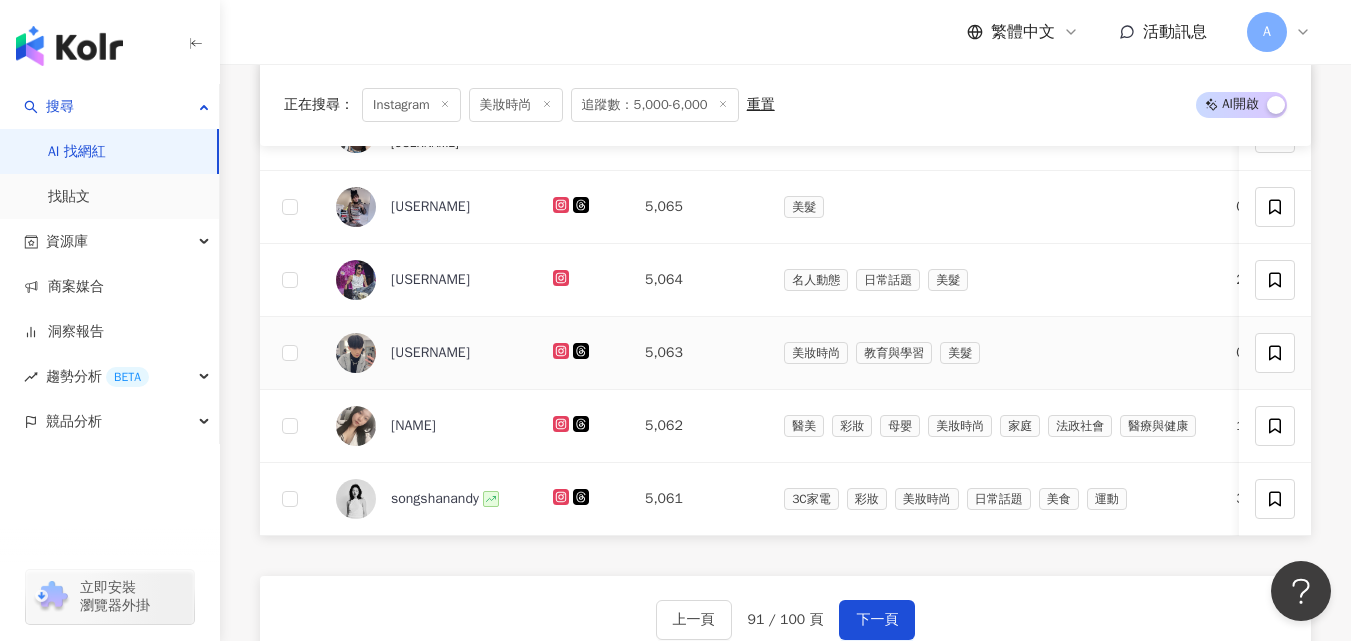 click 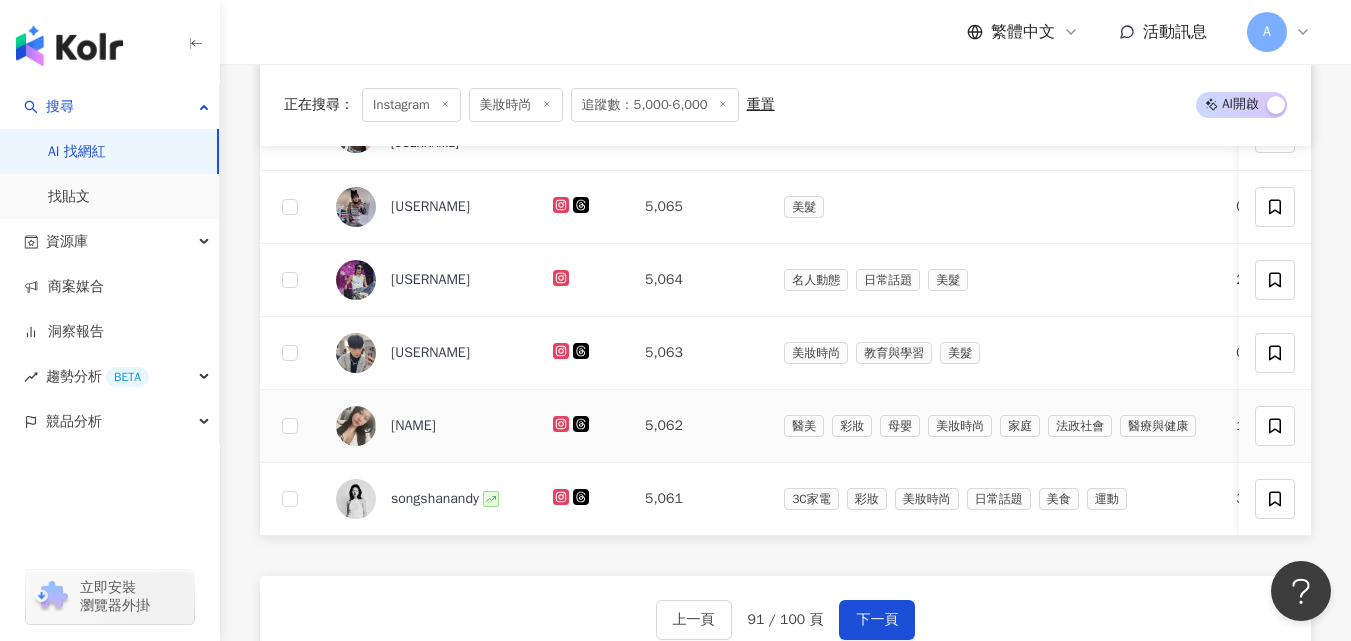 click 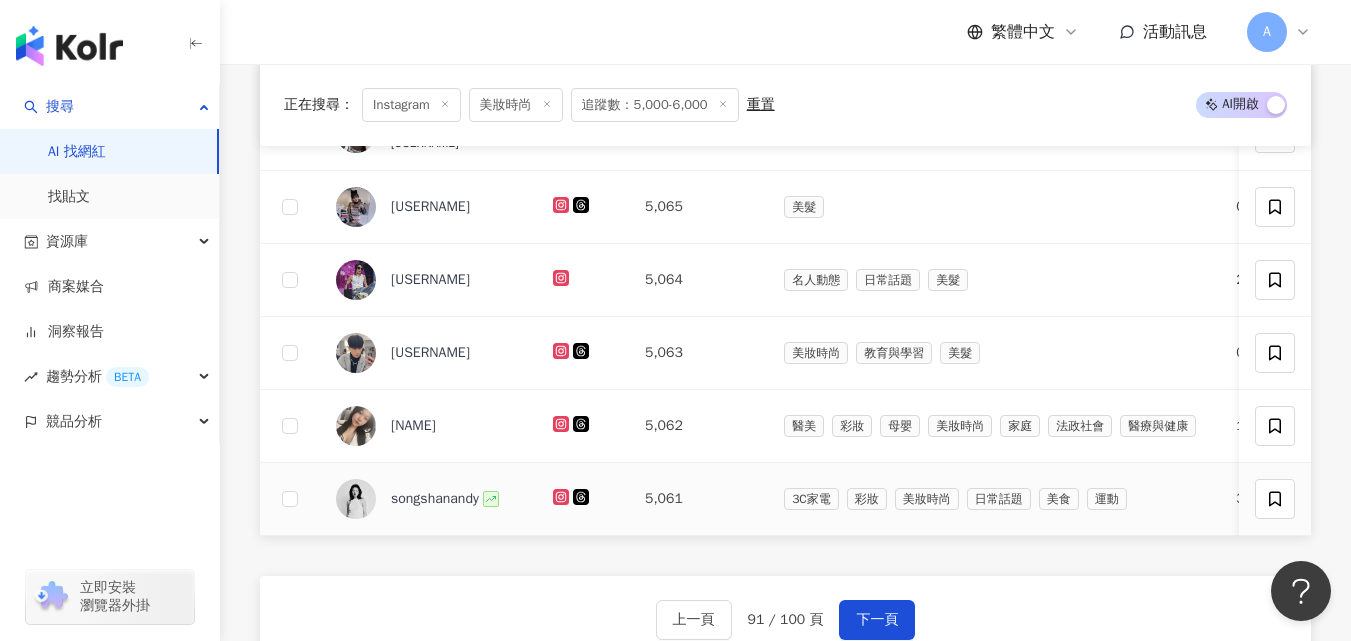 click 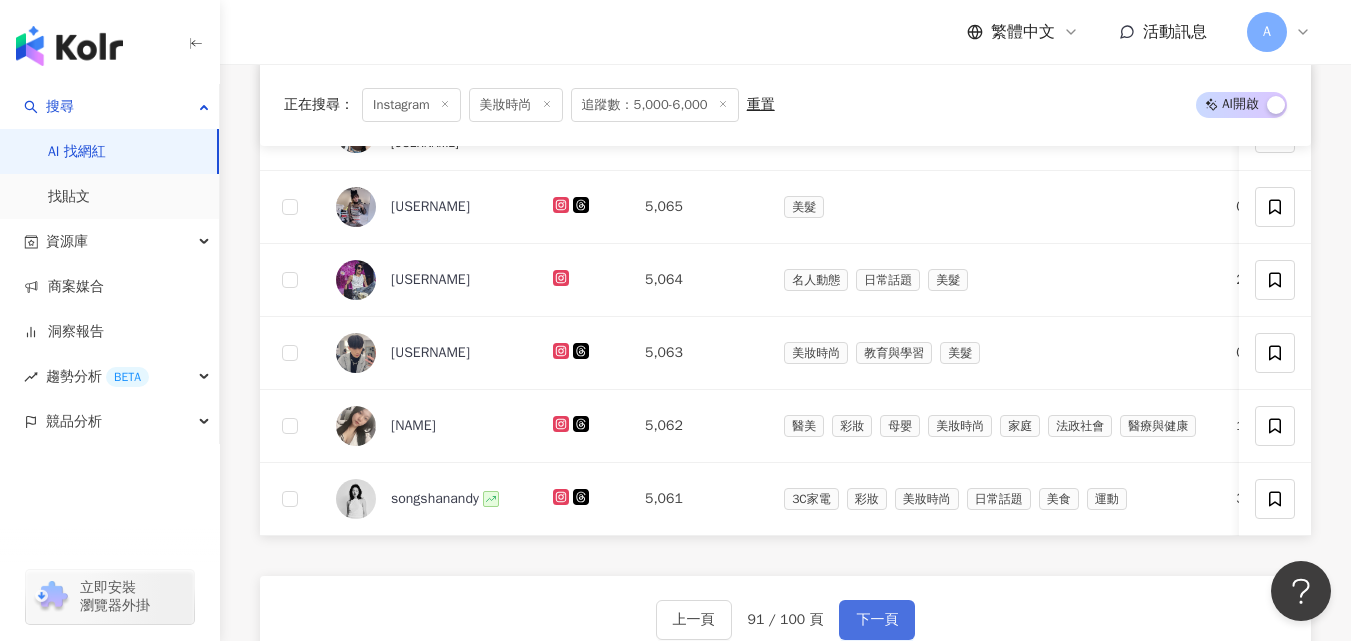 click on "下一頁" at bounding box center (877, 620) 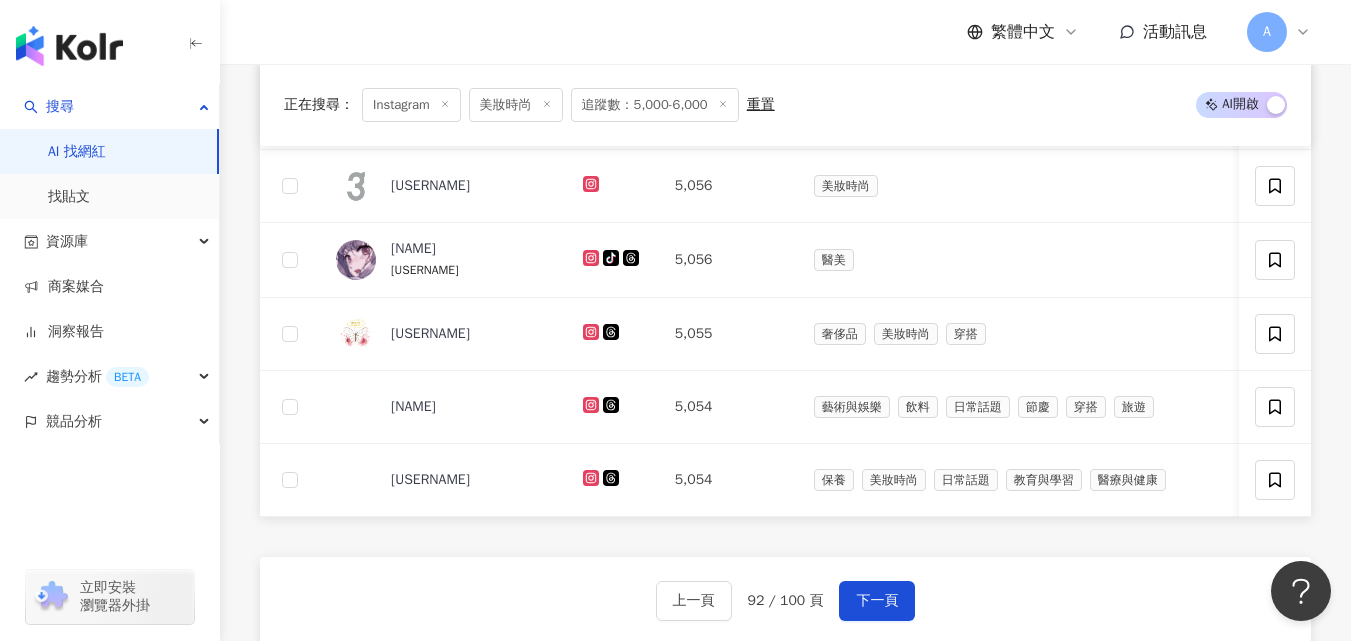 scroll, scrollTop: 1268, scrollLeft: 0, axis: vertical 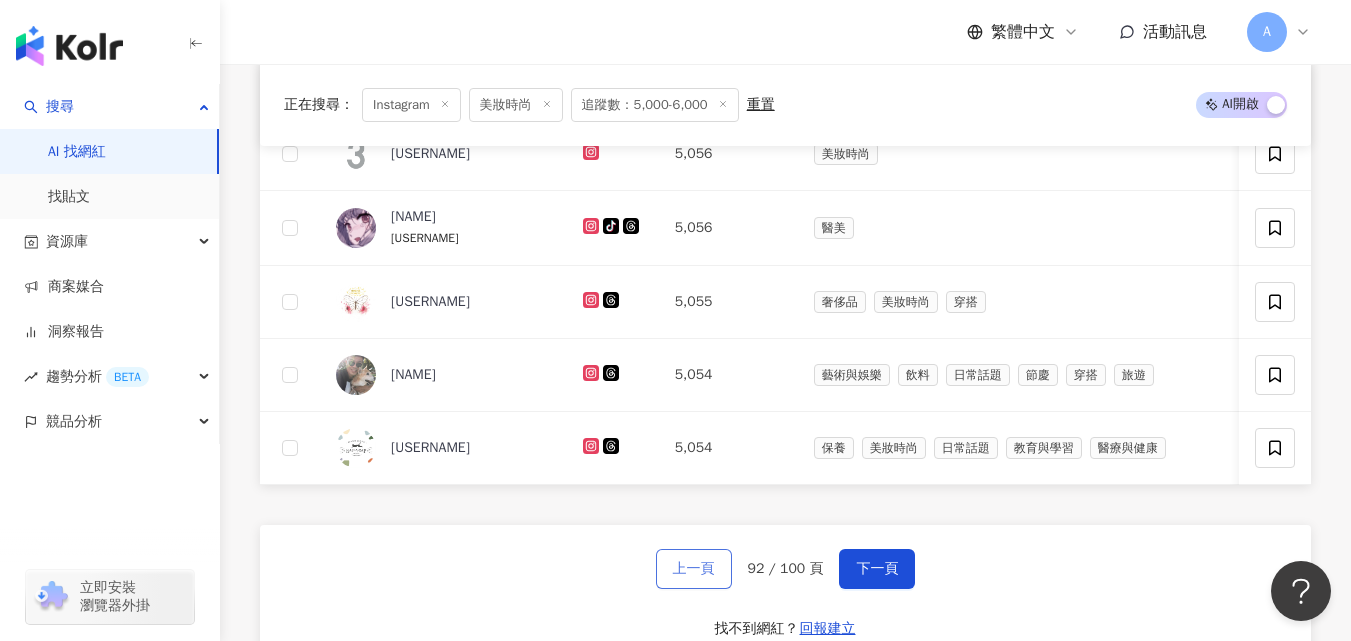 click on "上一頁" at bounding box center [694, 569] 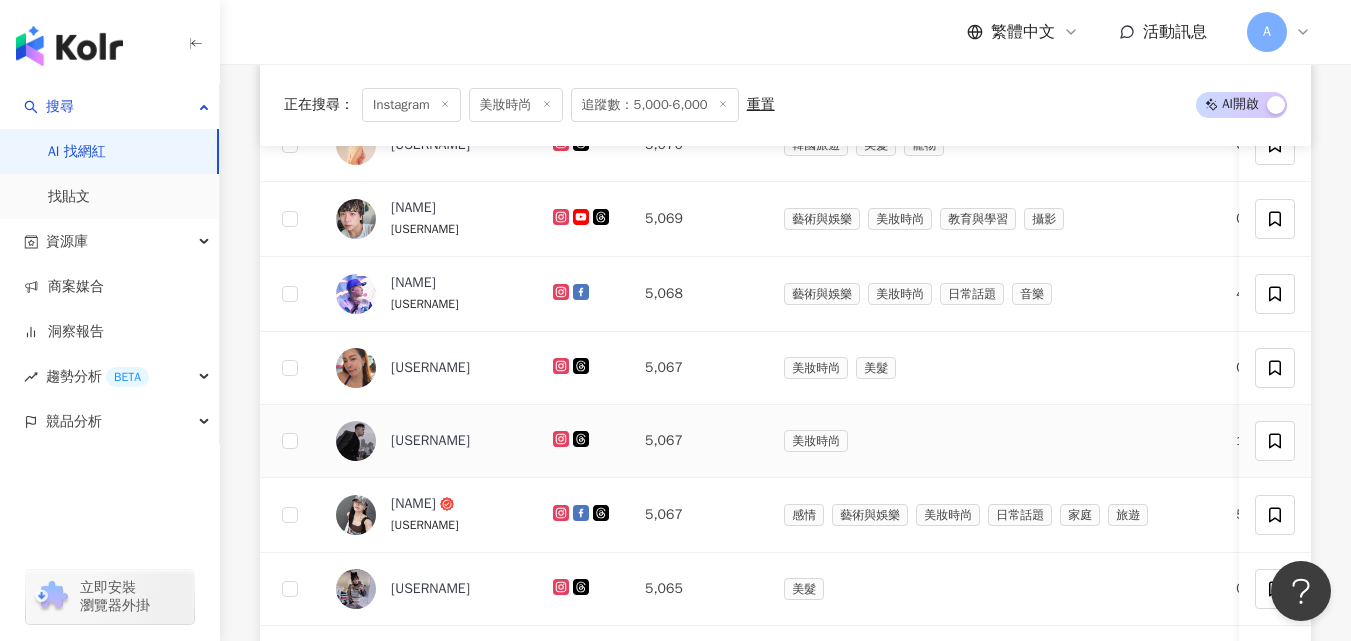 scroll, scrollTop: 794, scrollLeft: 0, axis: vertical 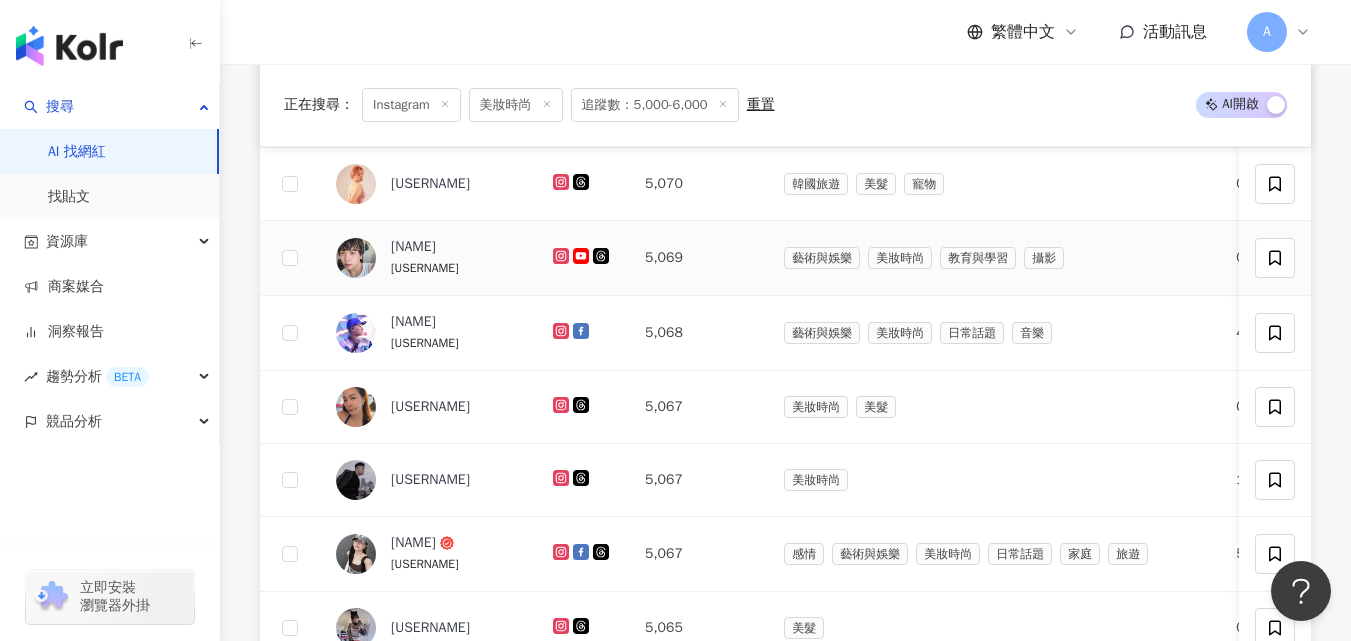 click 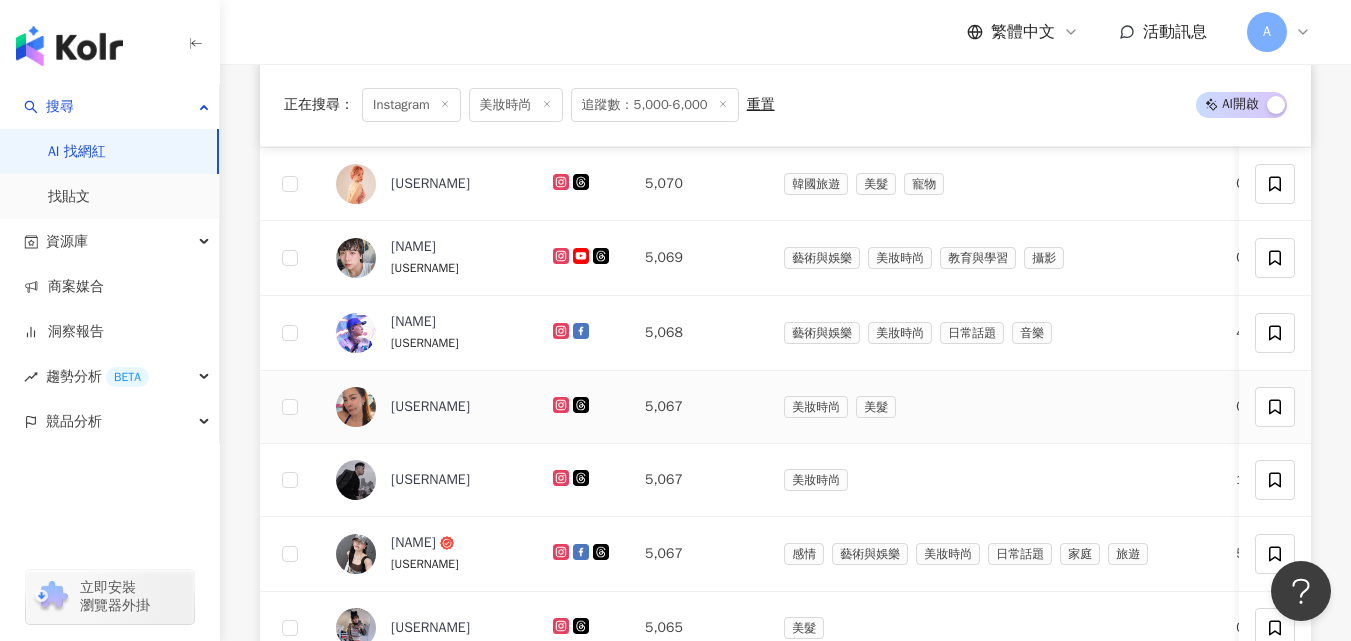 click 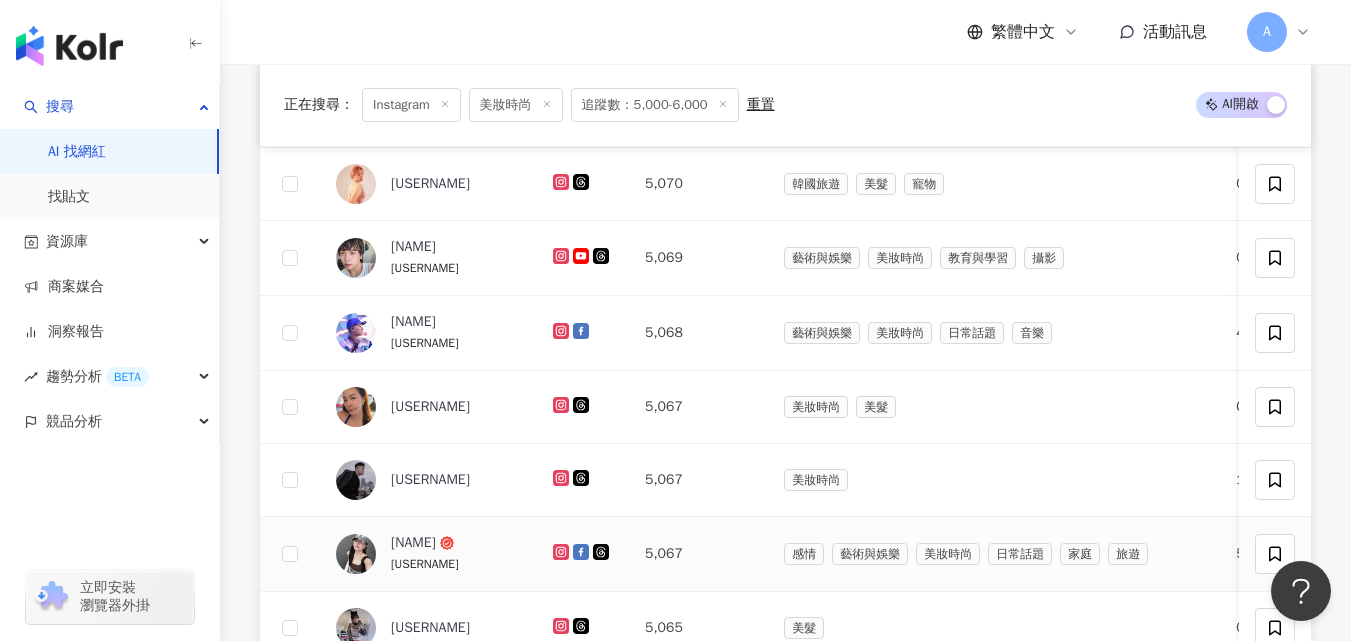 click 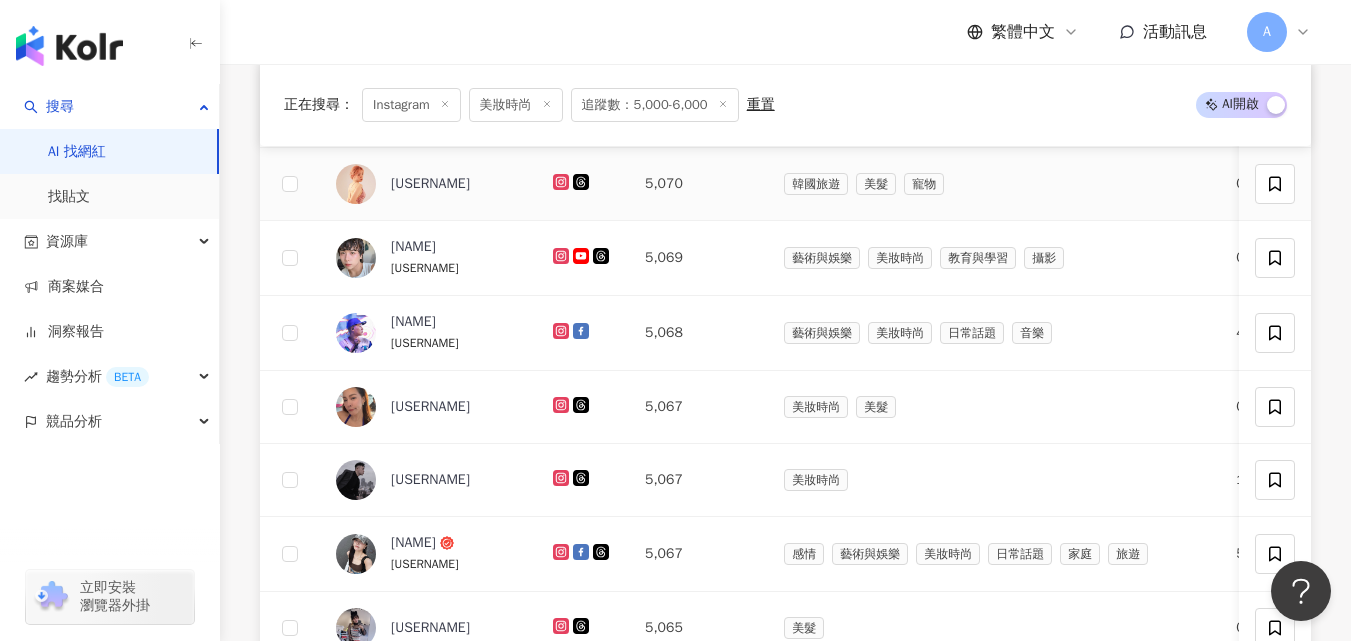 click 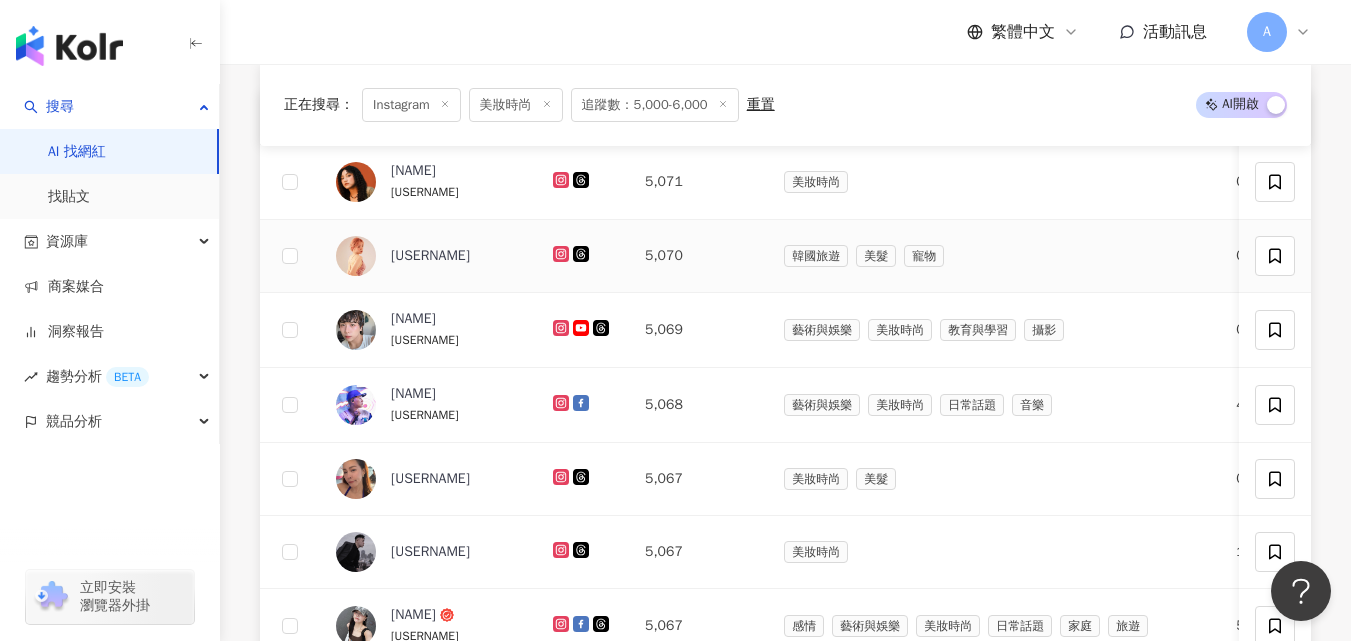 scroll, scrollTop: 701, scrollLeft: 0, axis: vertical 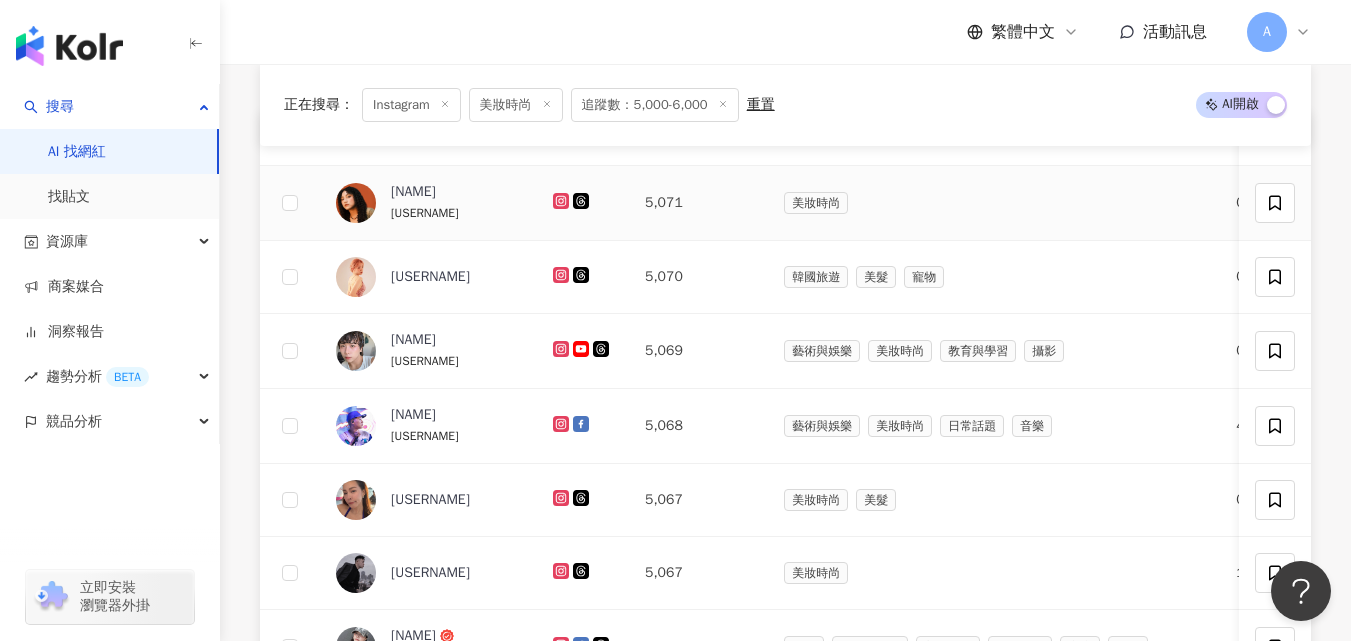 click 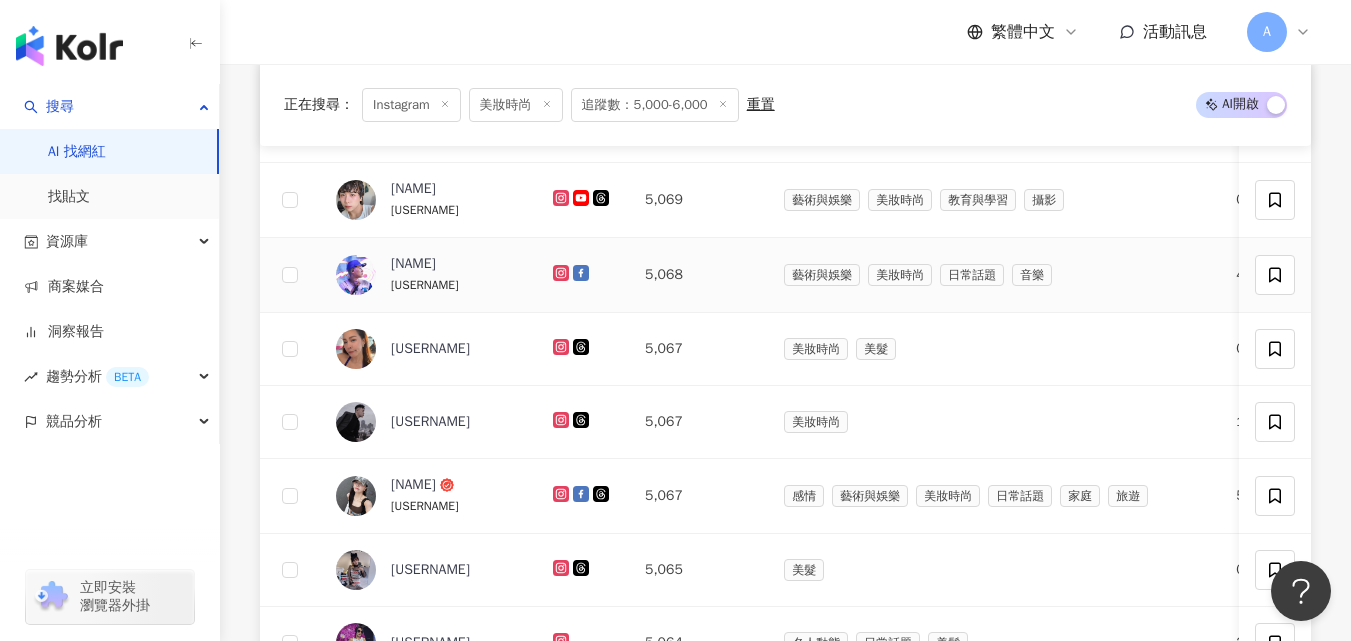 scroll, scrollTop: 913, scrollLeft: 0, axis: vertical 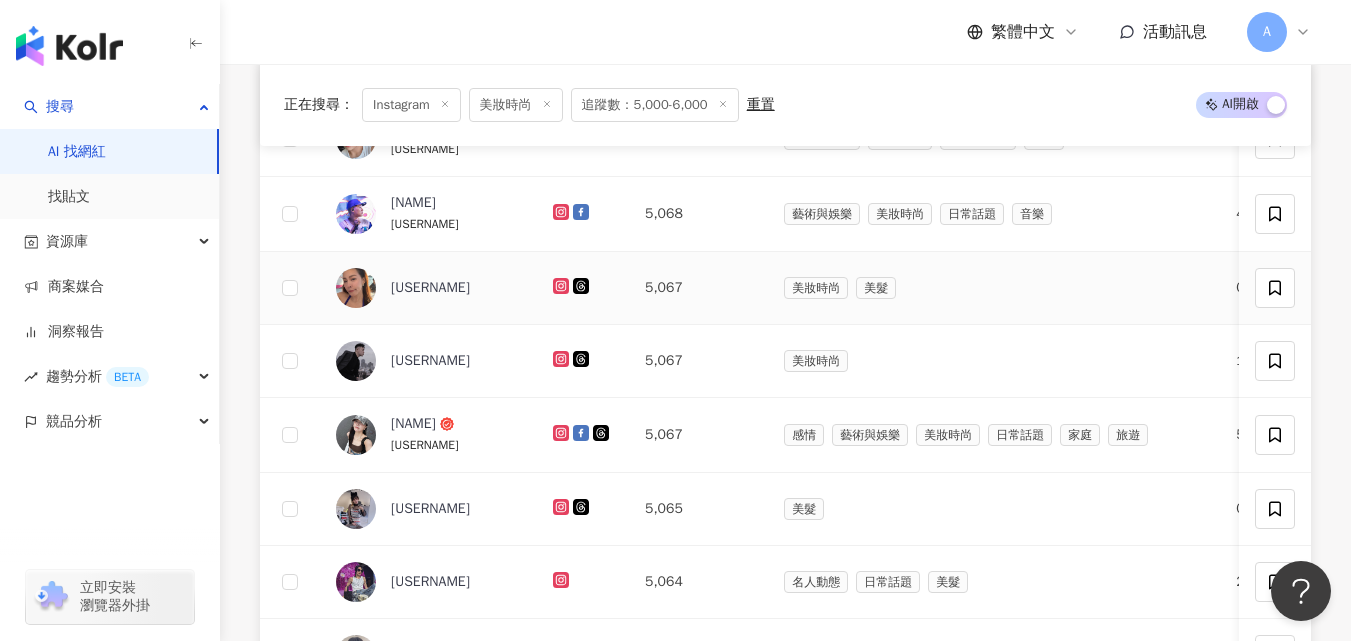 click 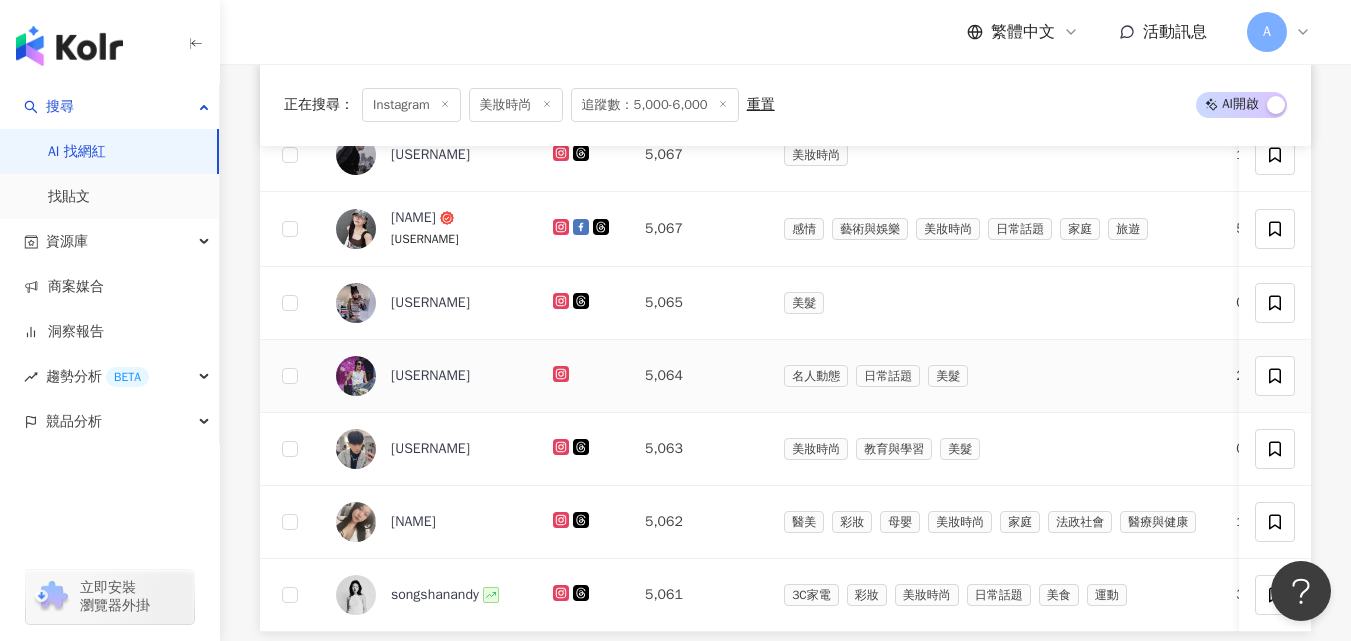 scroll, scrollTop: 1120, scrollLeft: 0, axis: vertical 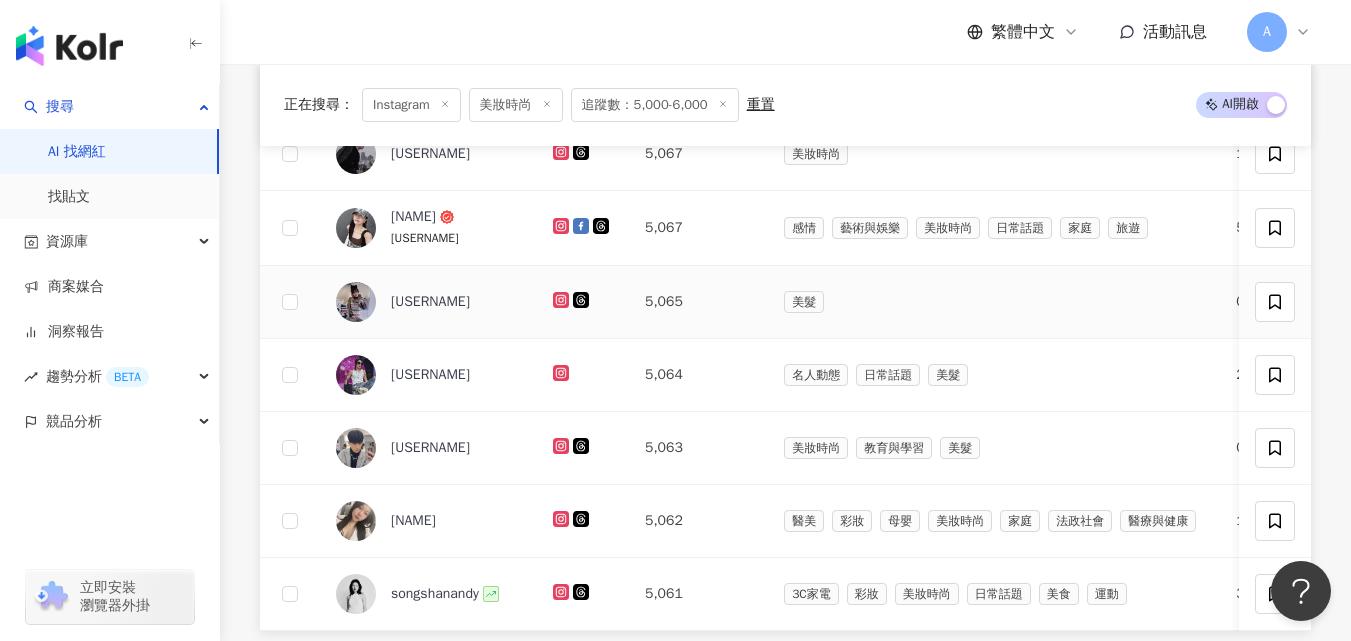 click 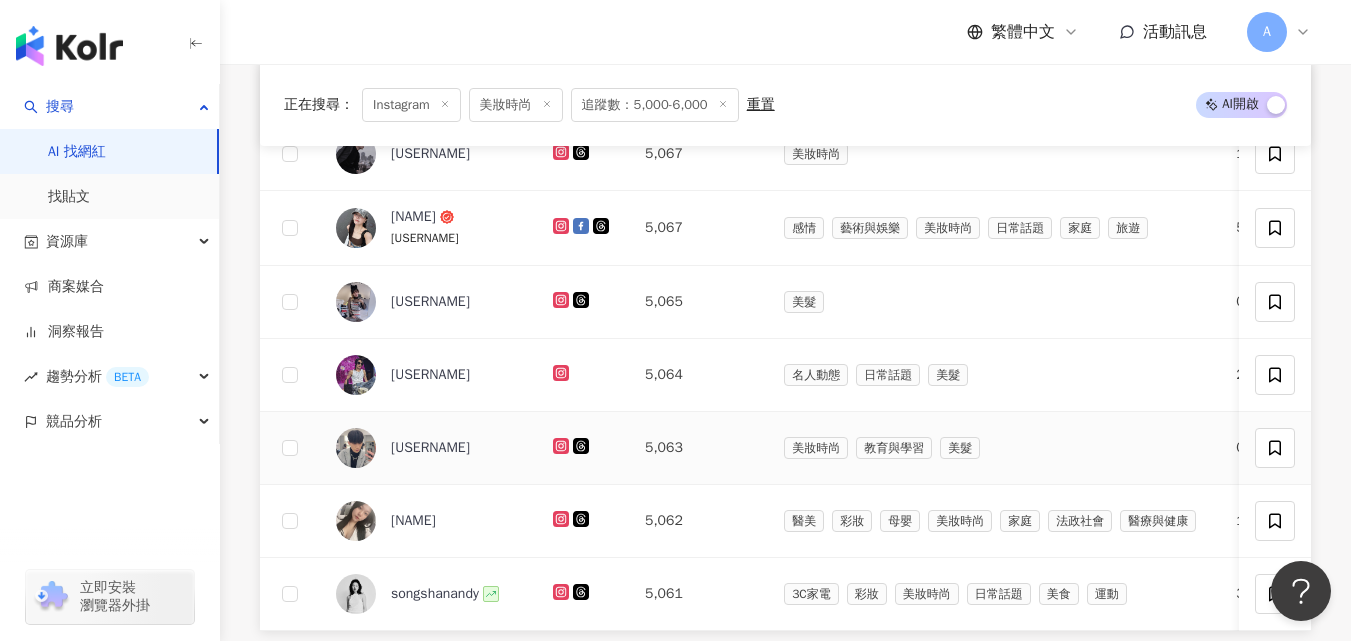 click 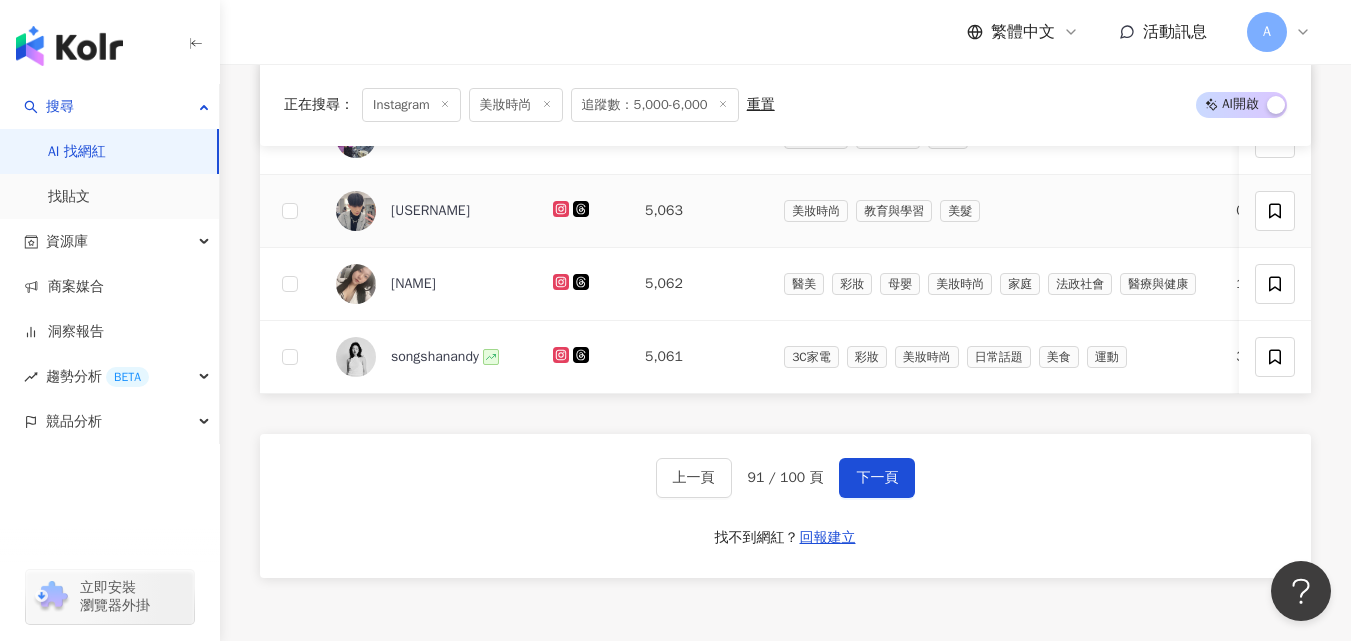 scroll, scrollTop: 1376, scrollLeft: 0, axis: vertical 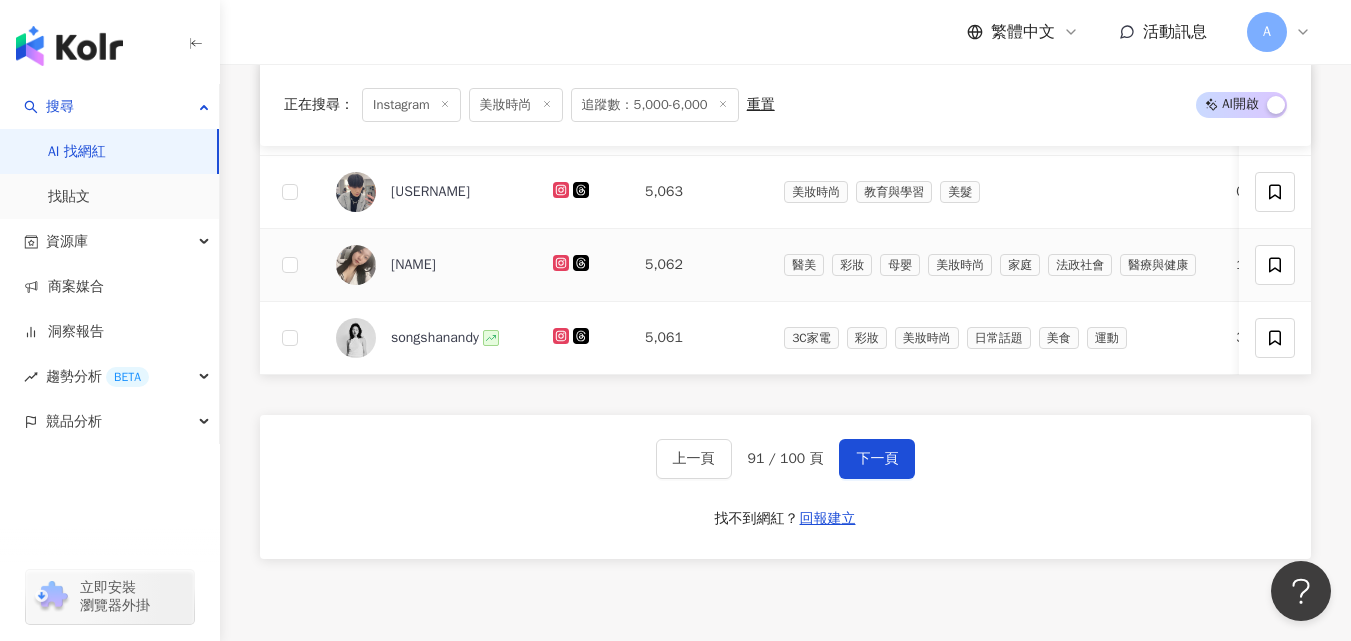 click 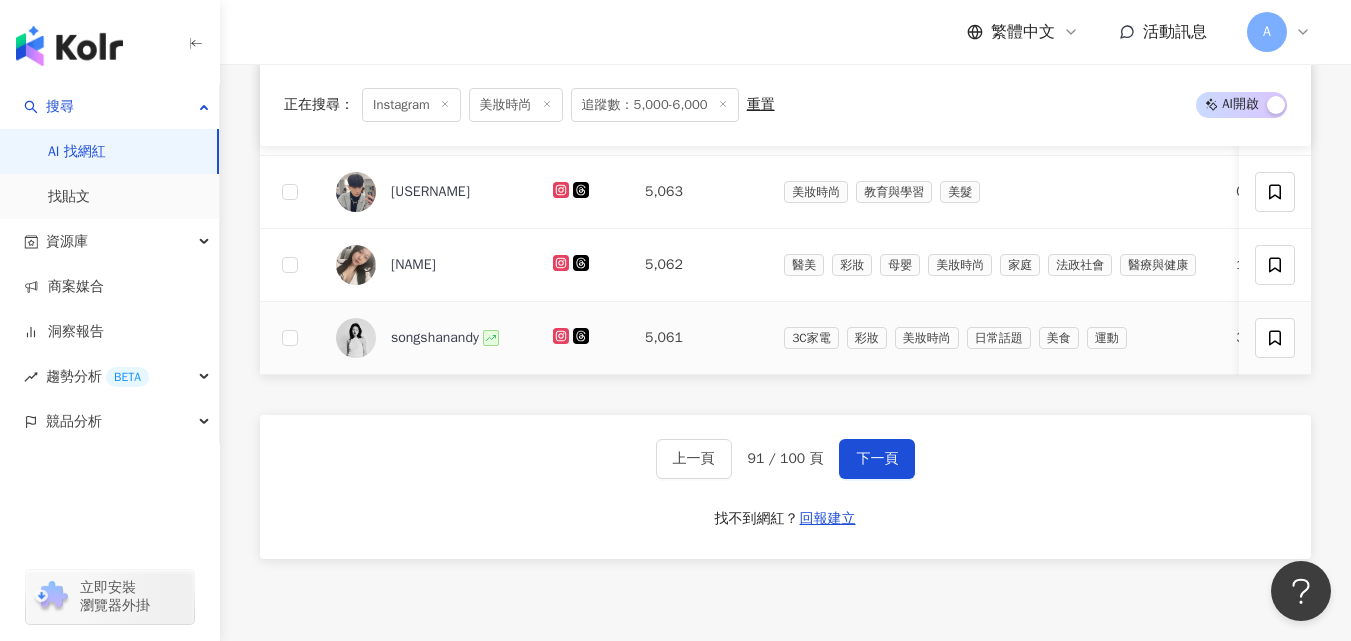 click 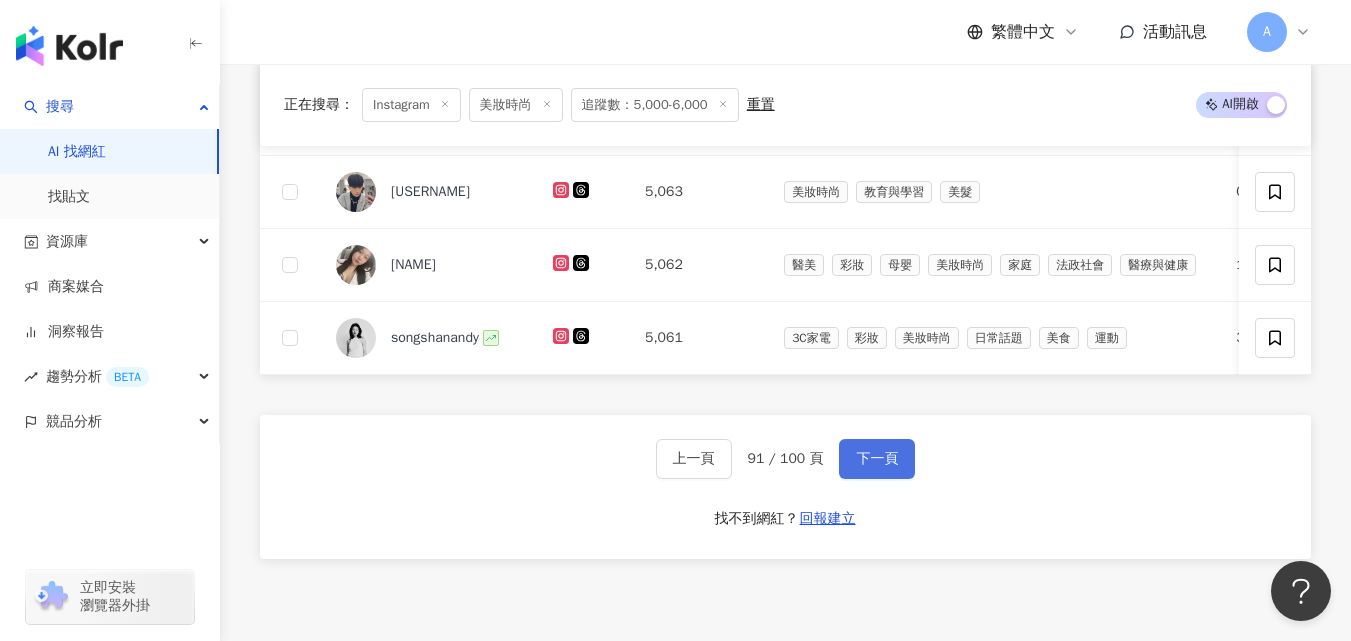 click on "下一頁" at bounding box center [877, 459] 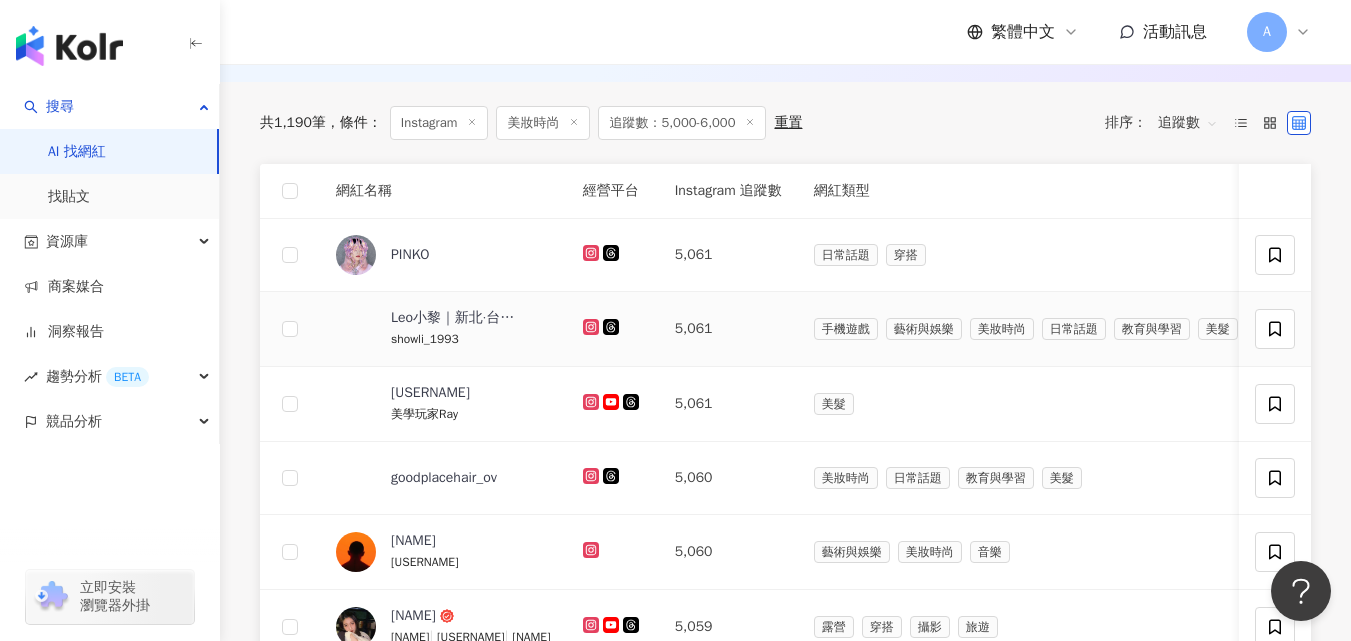 scroll, scrollTop: 743, scrollLeft: 0, axis: vertical 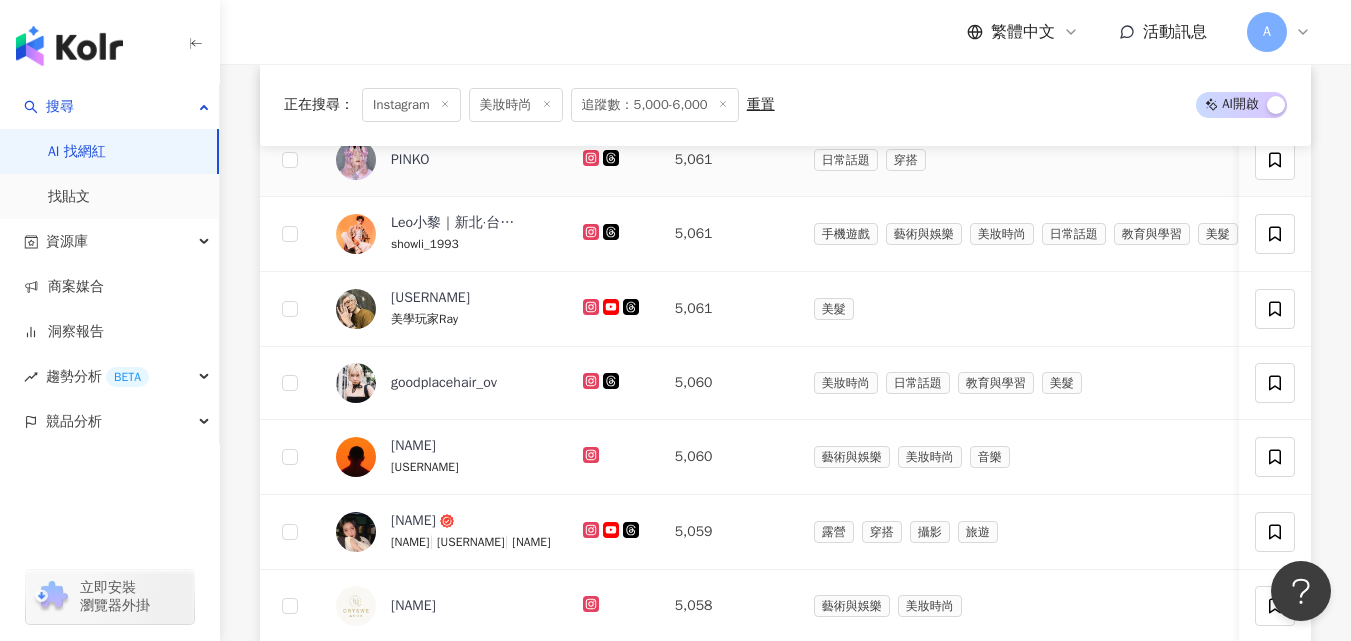 click 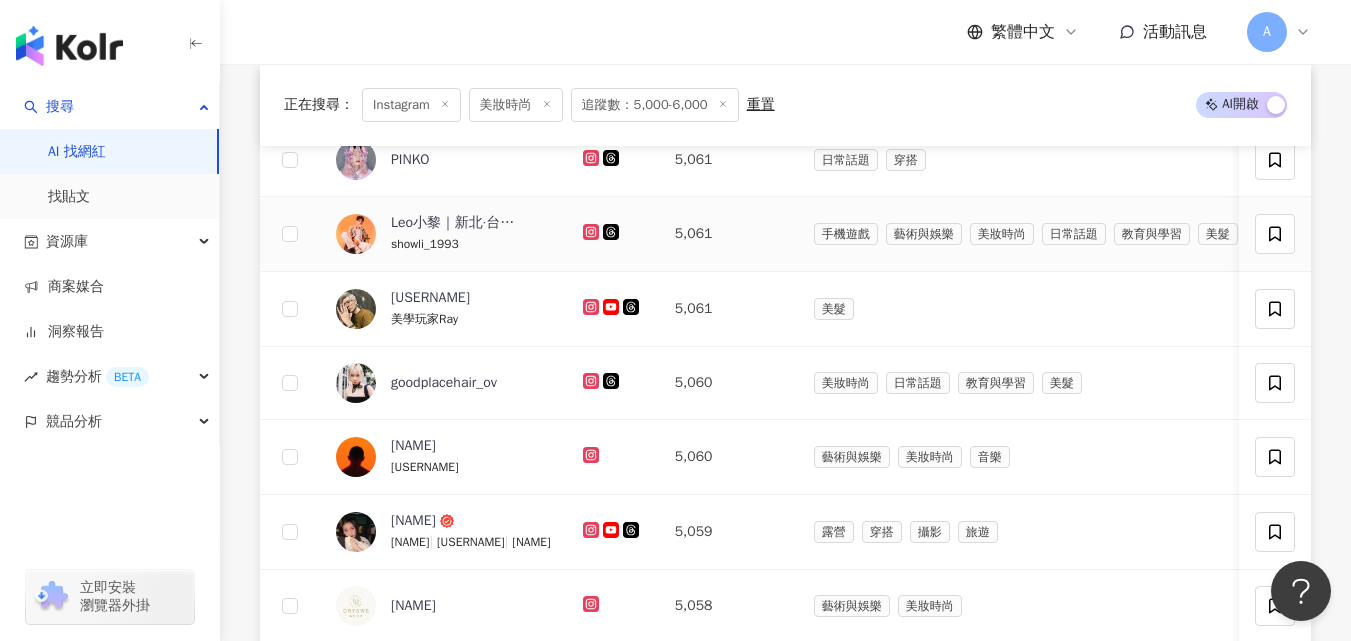 click 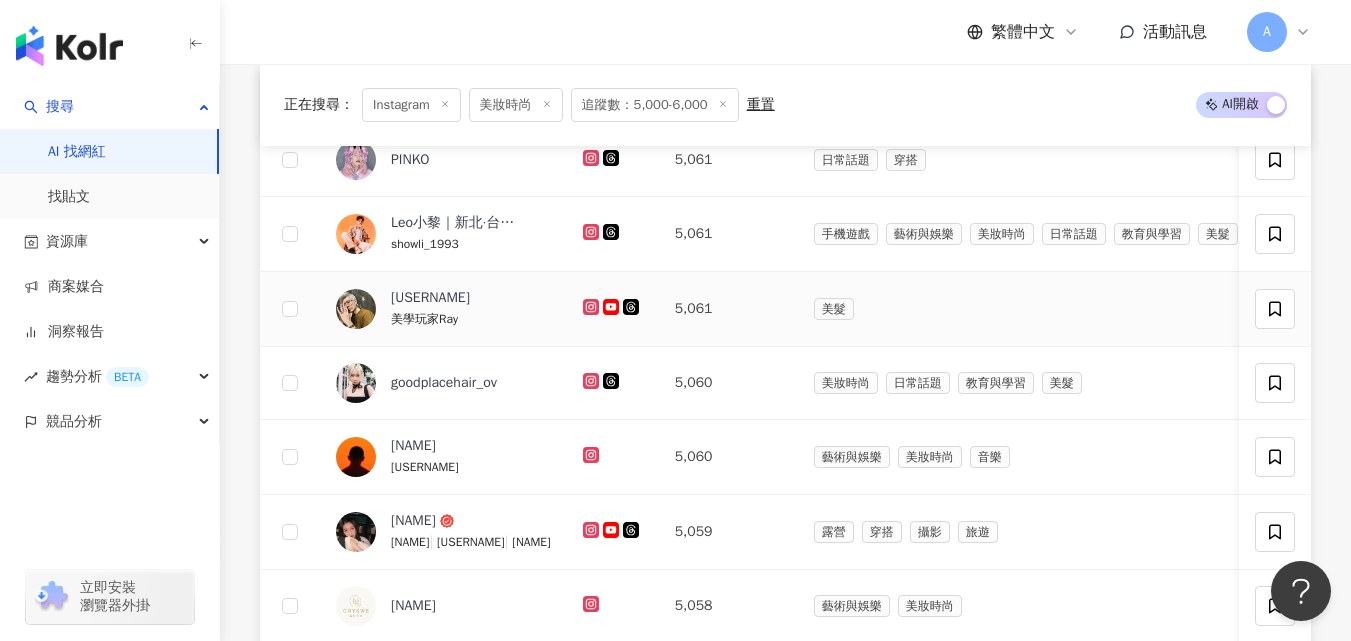click 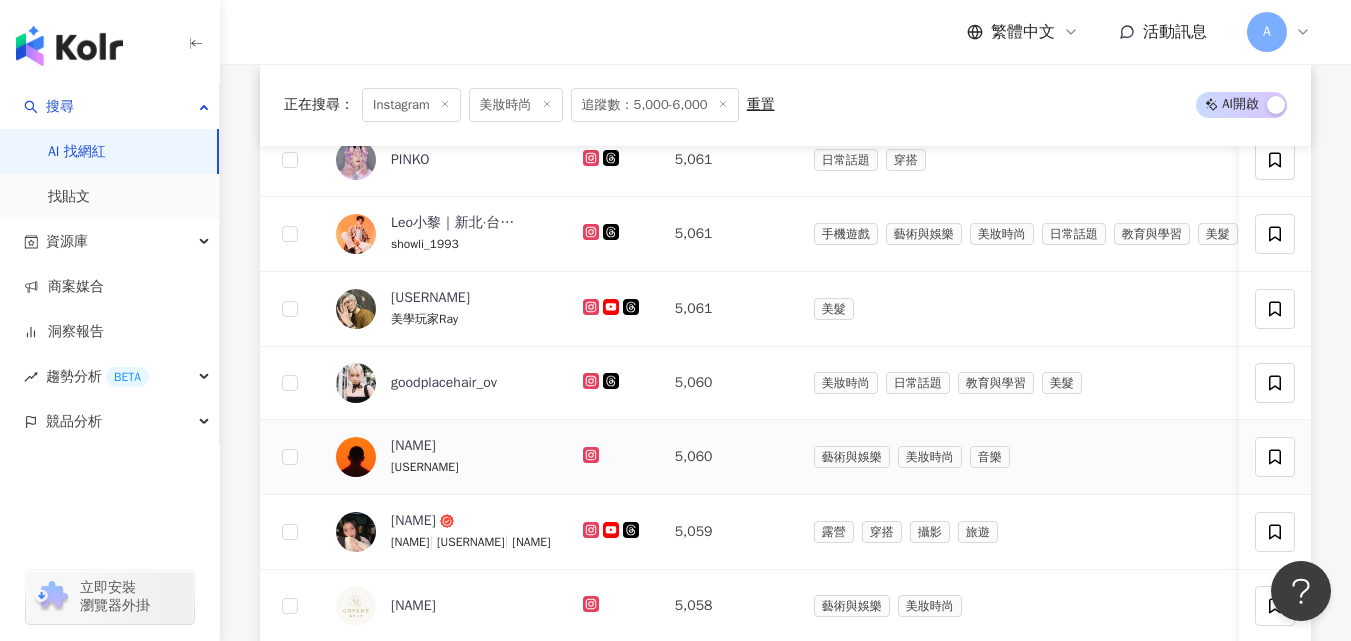 click 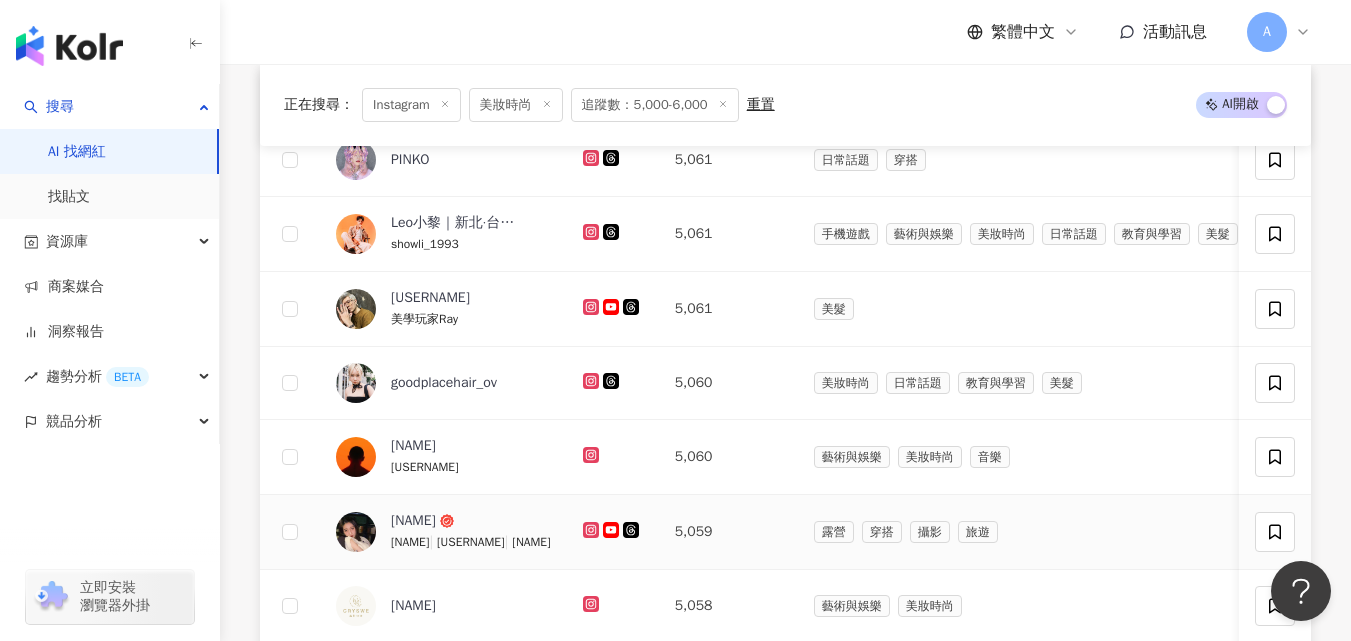click 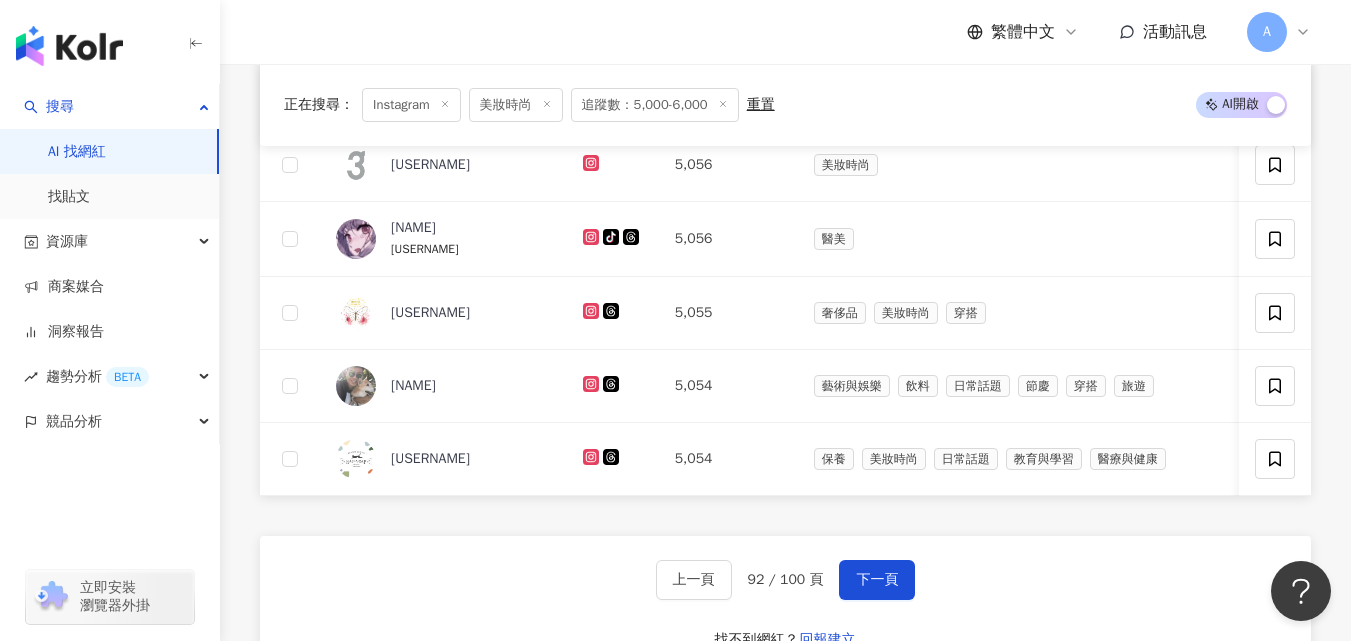 scroll, scrollTop: 1259, scrollLeft: 0, axis: vertical 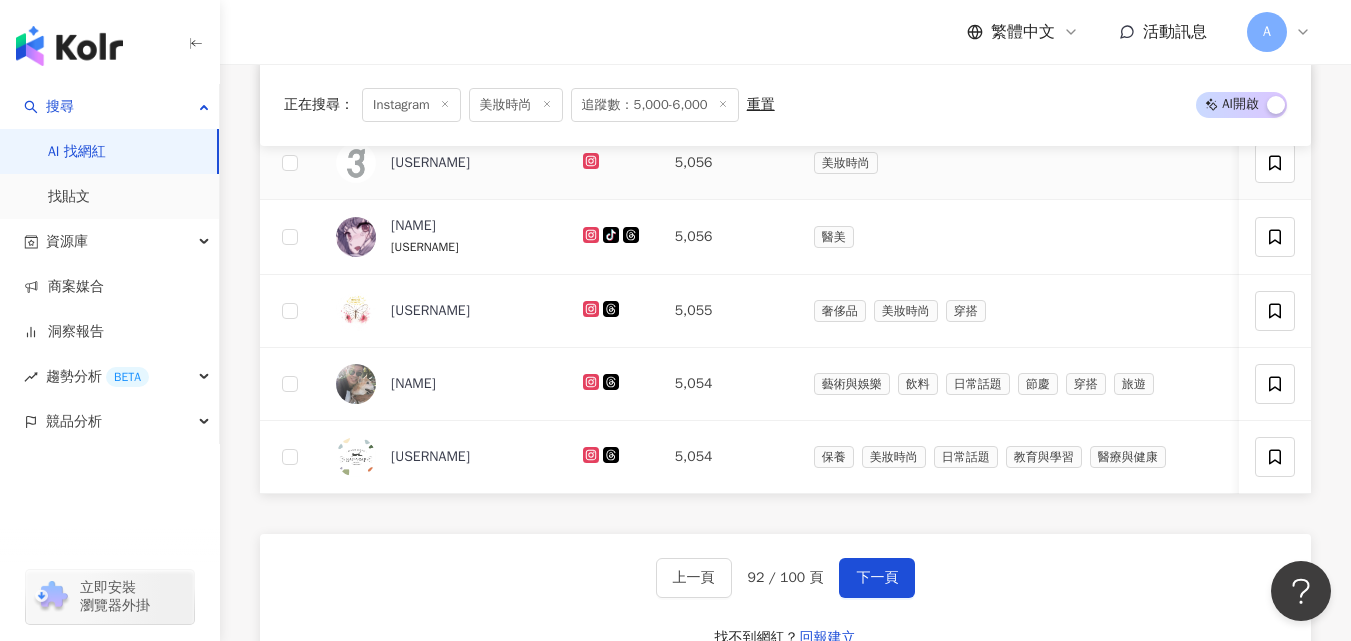 click 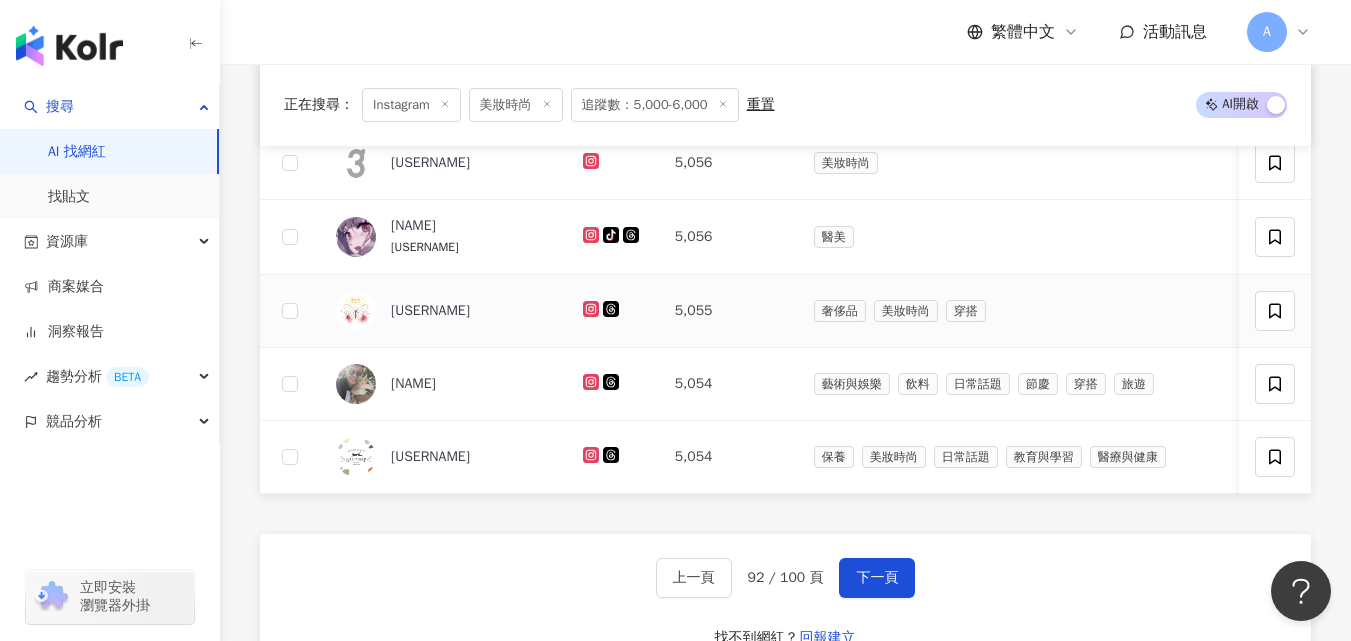 click 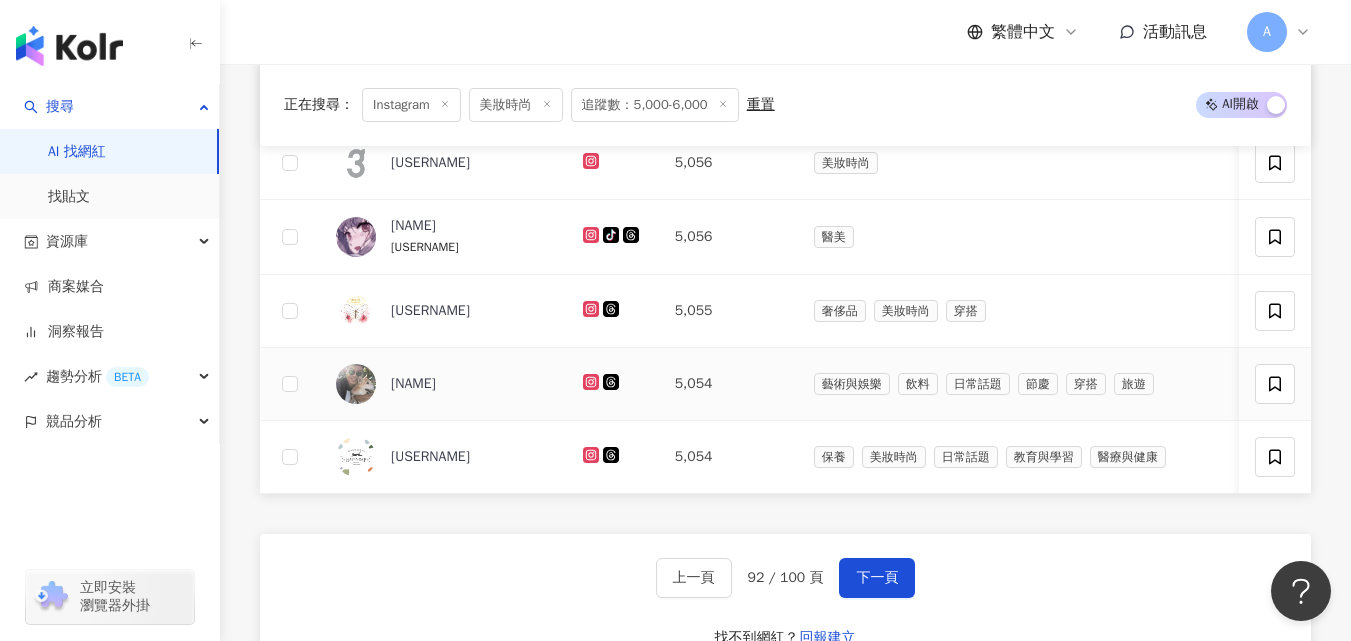 click 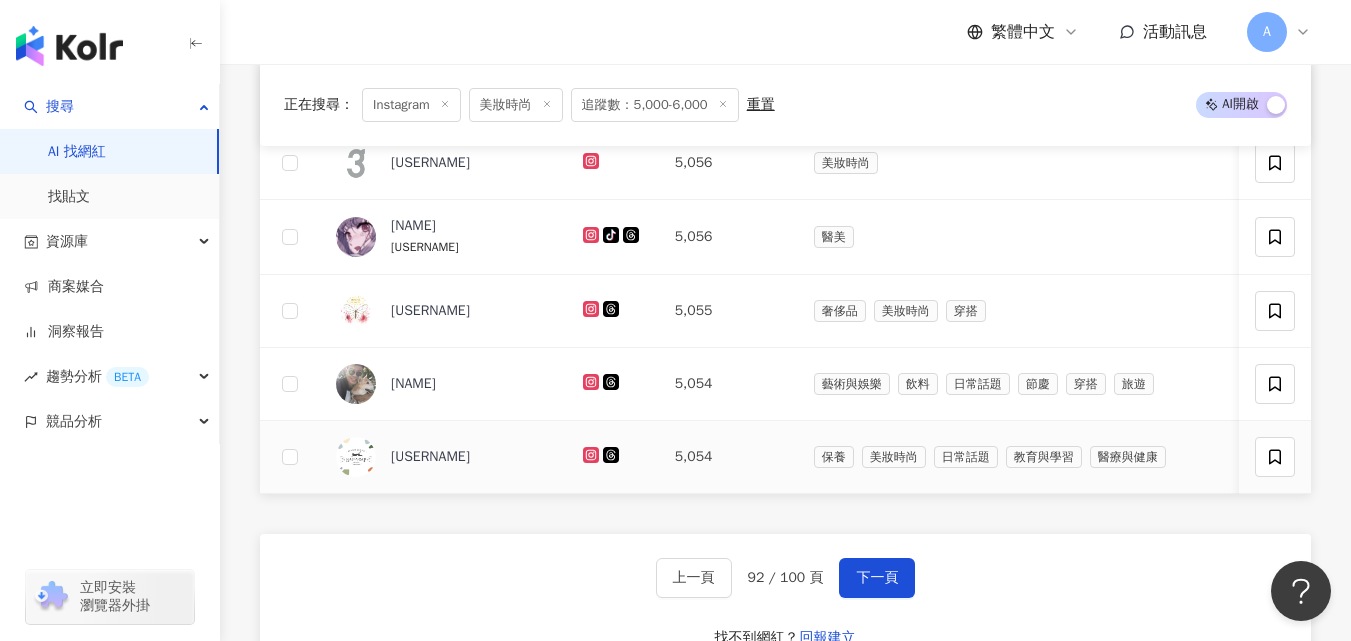 click 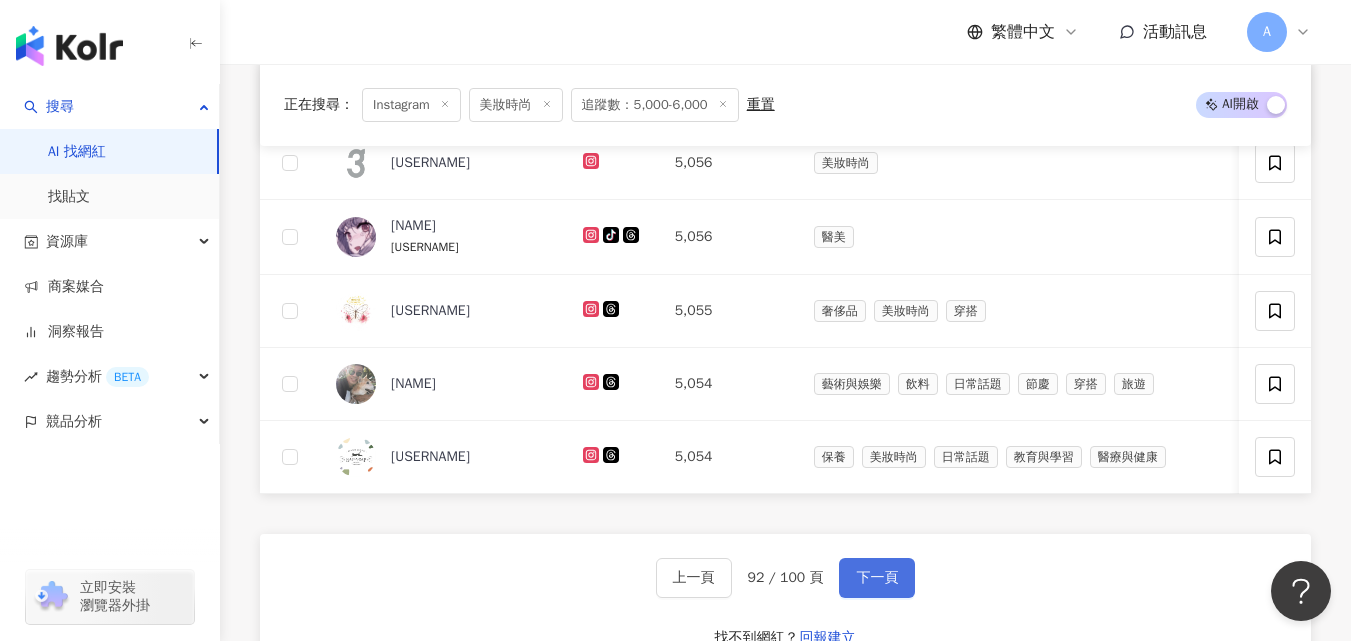 click on "下一頁" at bounding box center [877, 578] 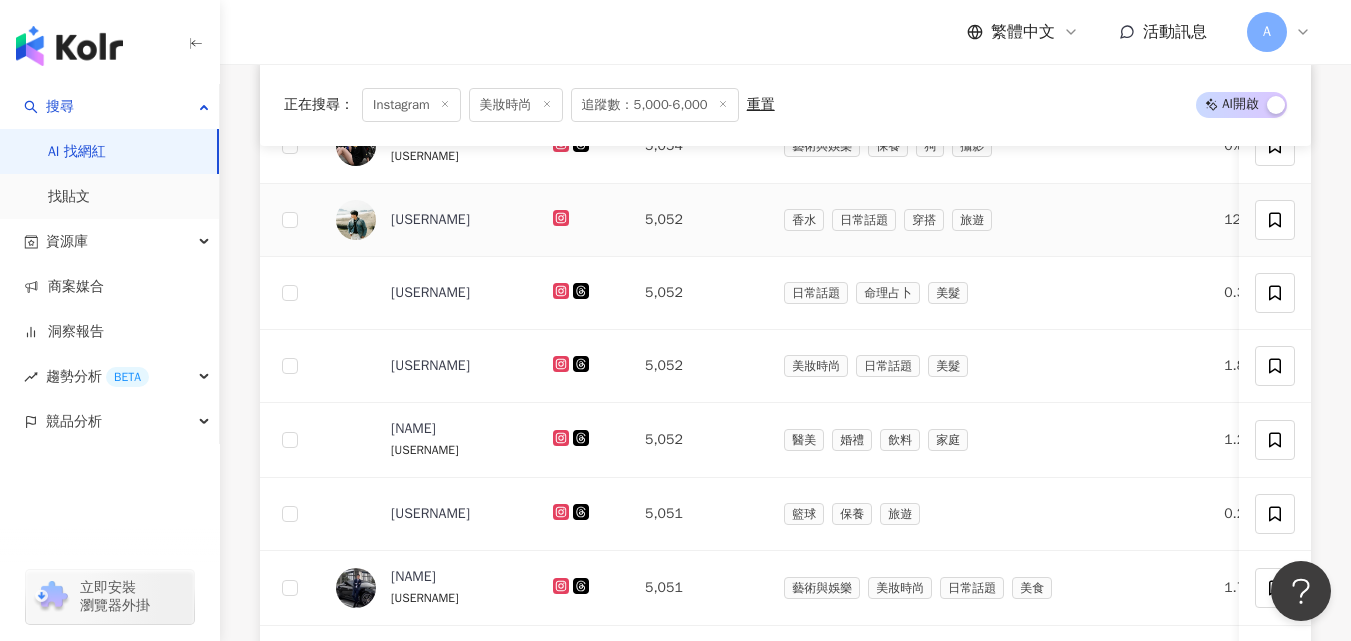 scroll, scrollTop: 759, scrollLeft: 0, axis: vertical 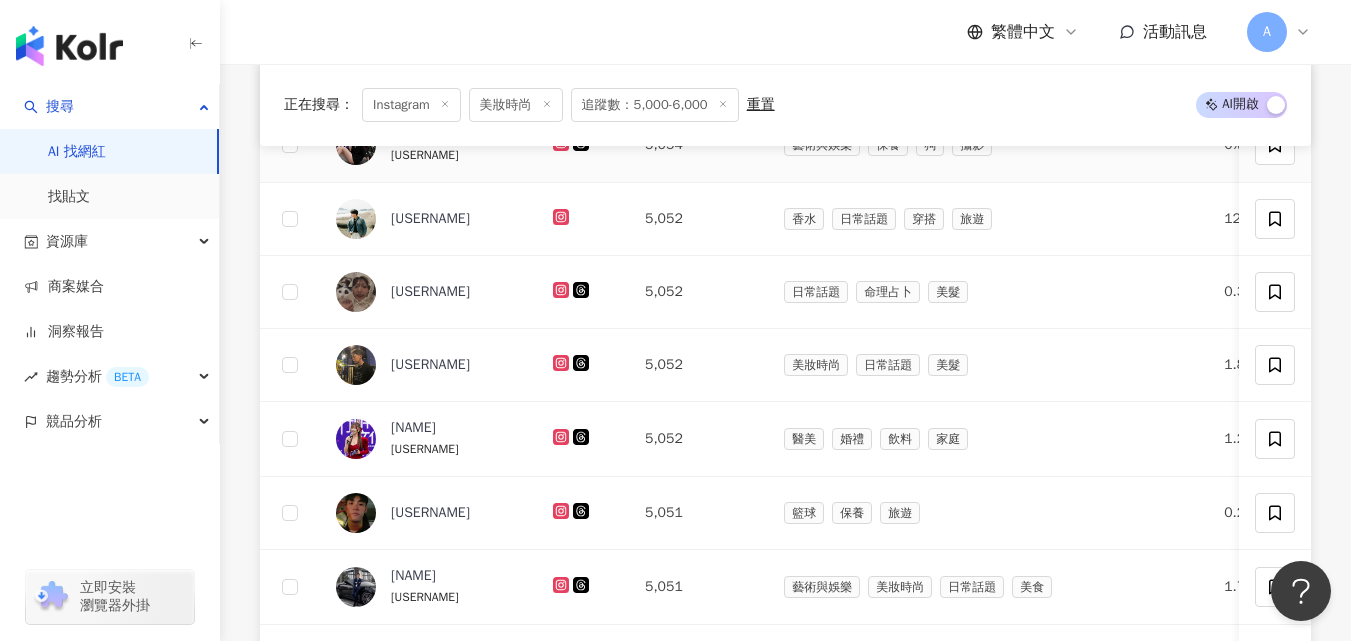 click 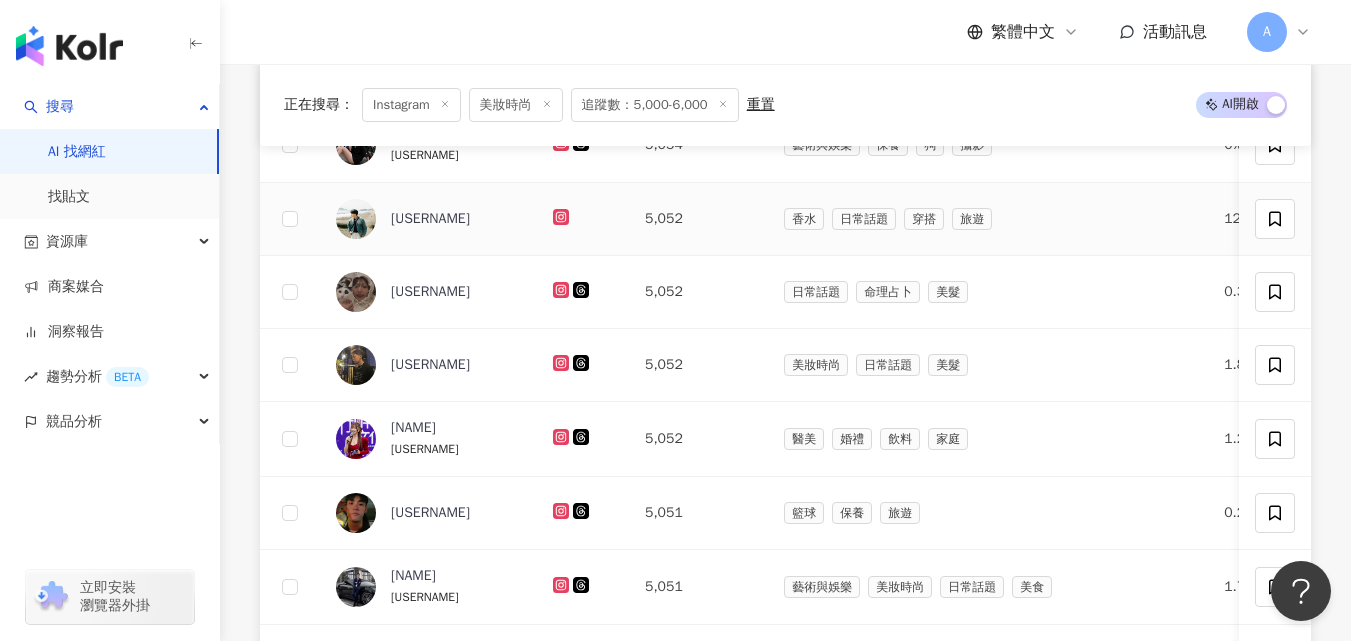 click 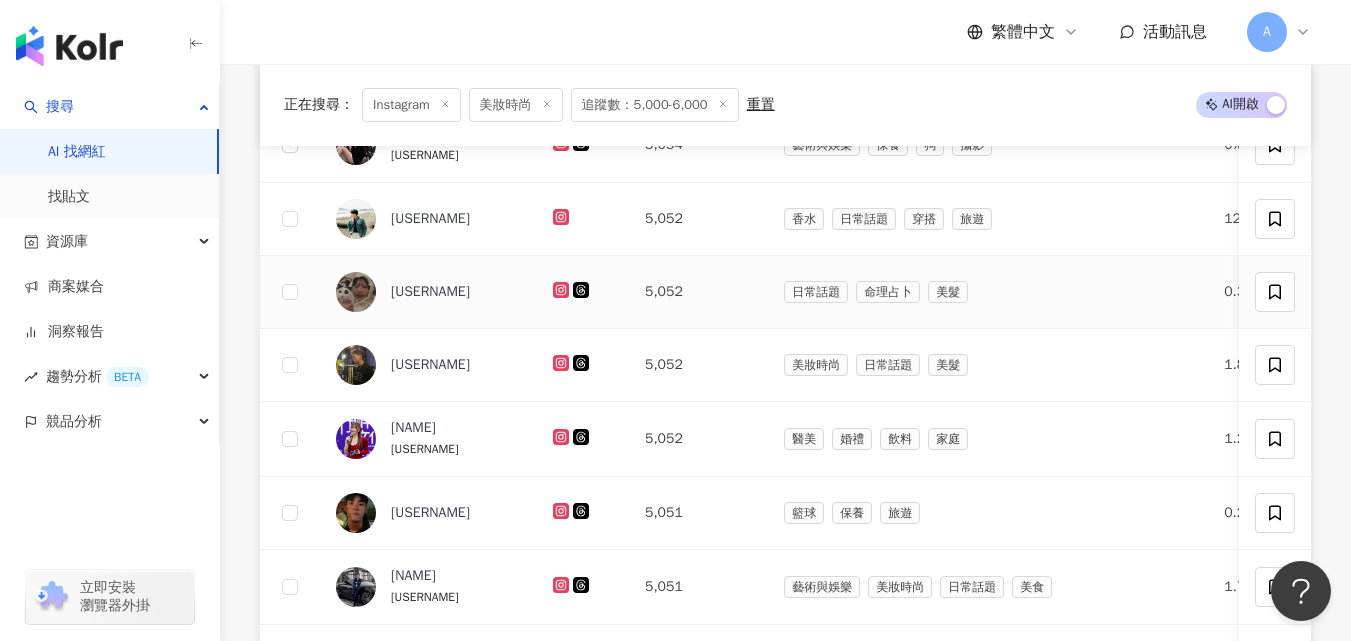 click 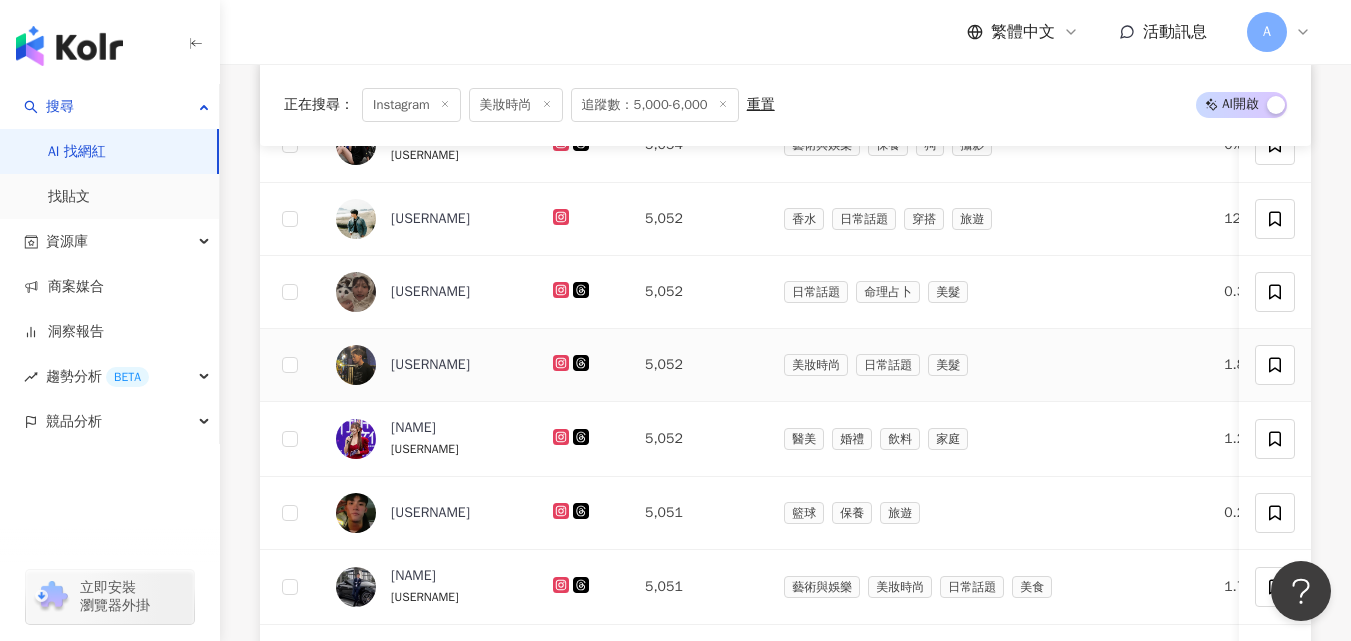 click 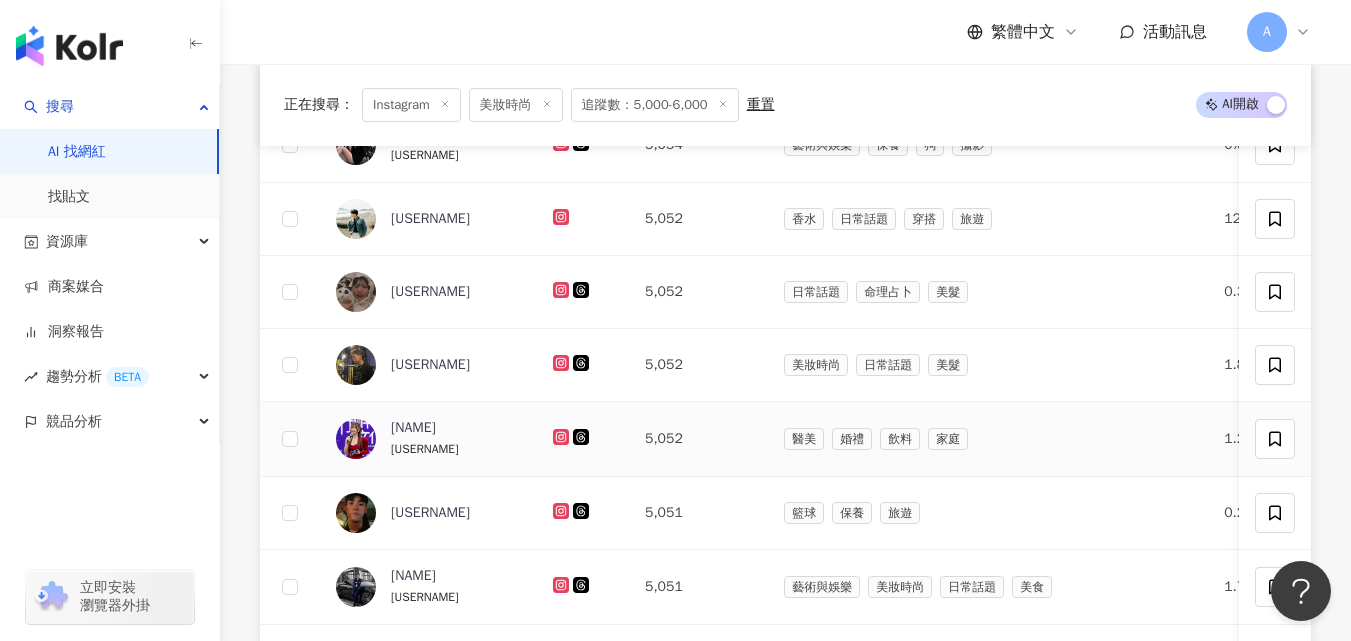 click 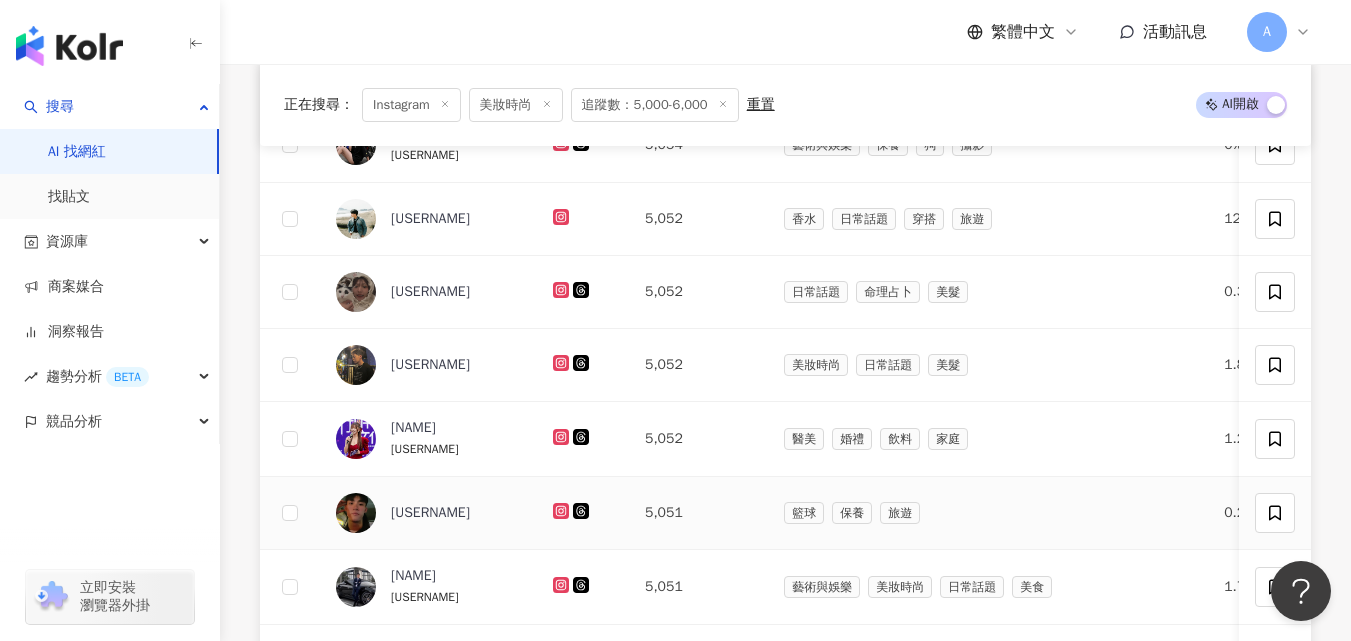 click 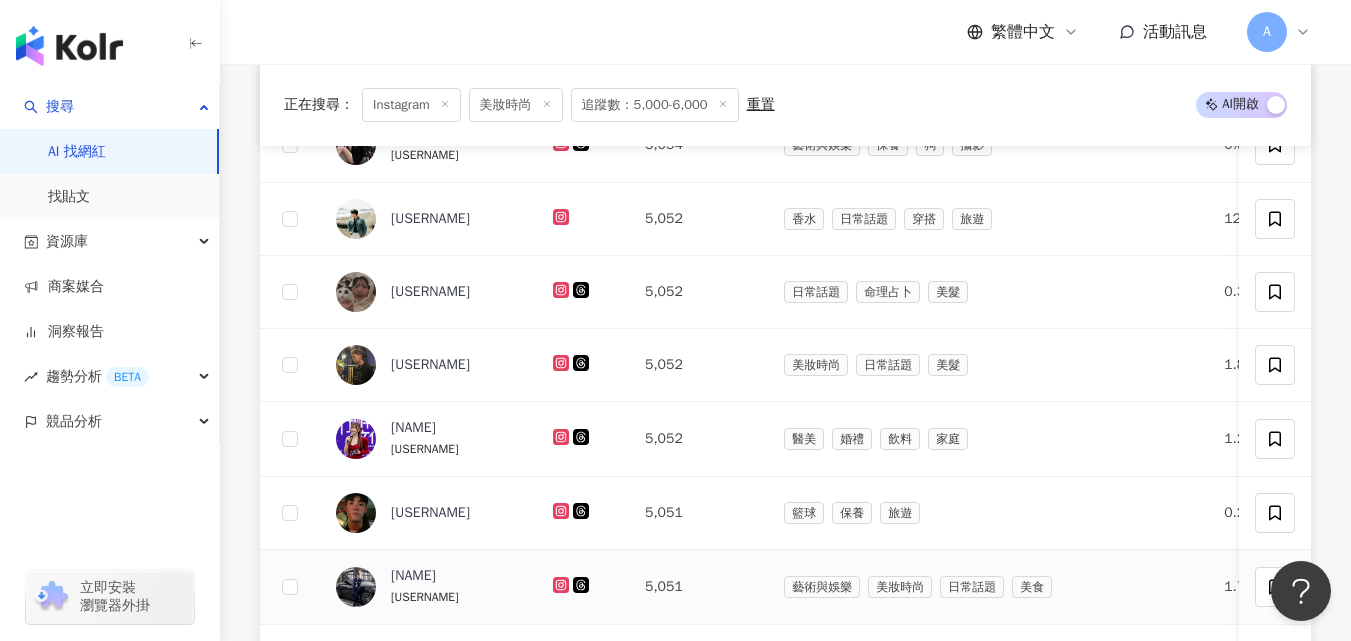 click 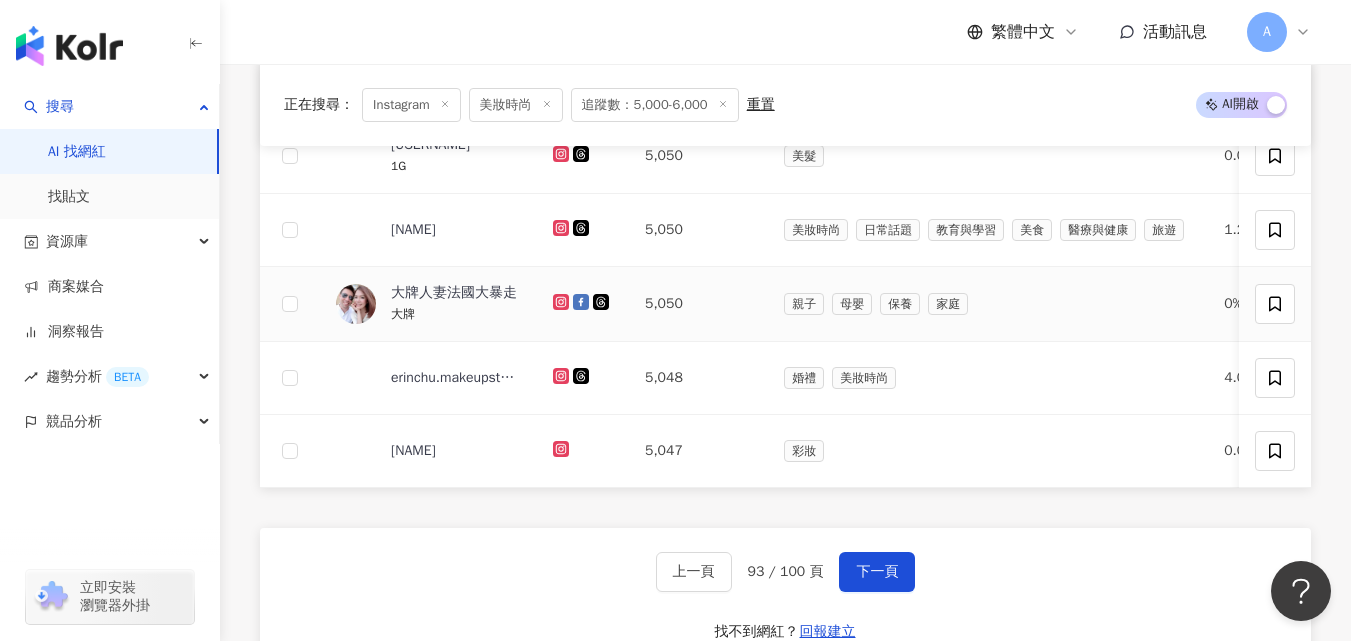 scroll, scrollTop: 1267, scrollLeft: 0, axis: vertical 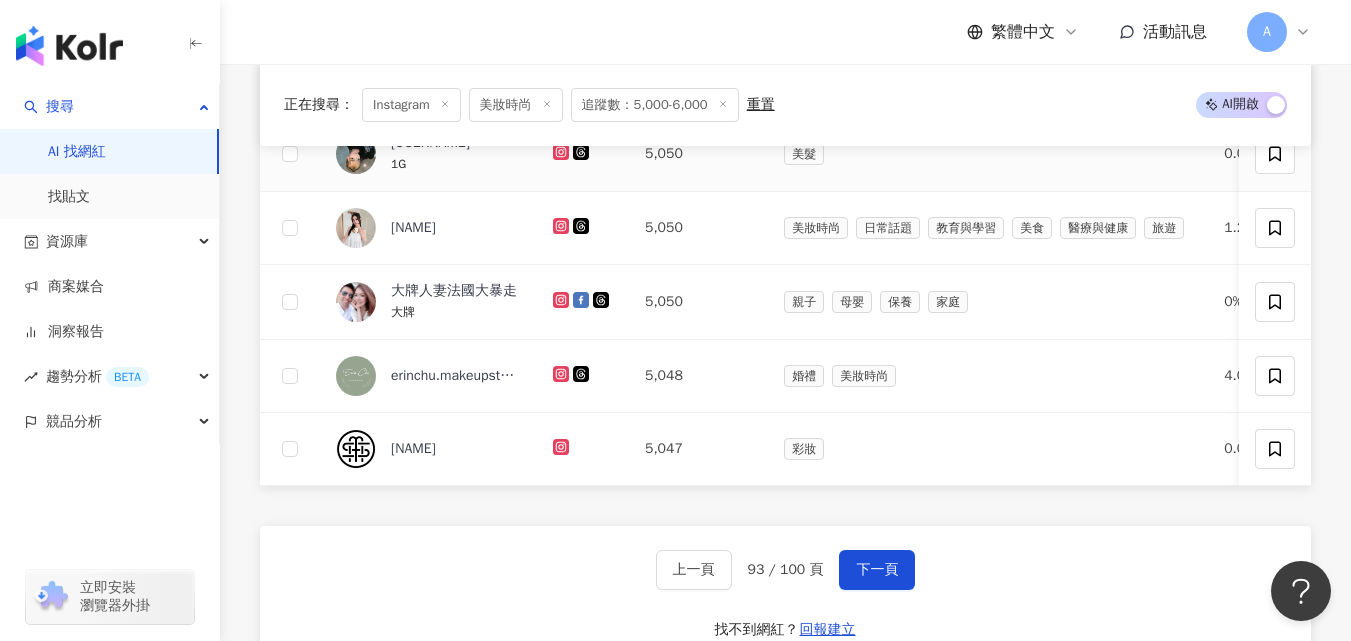 click 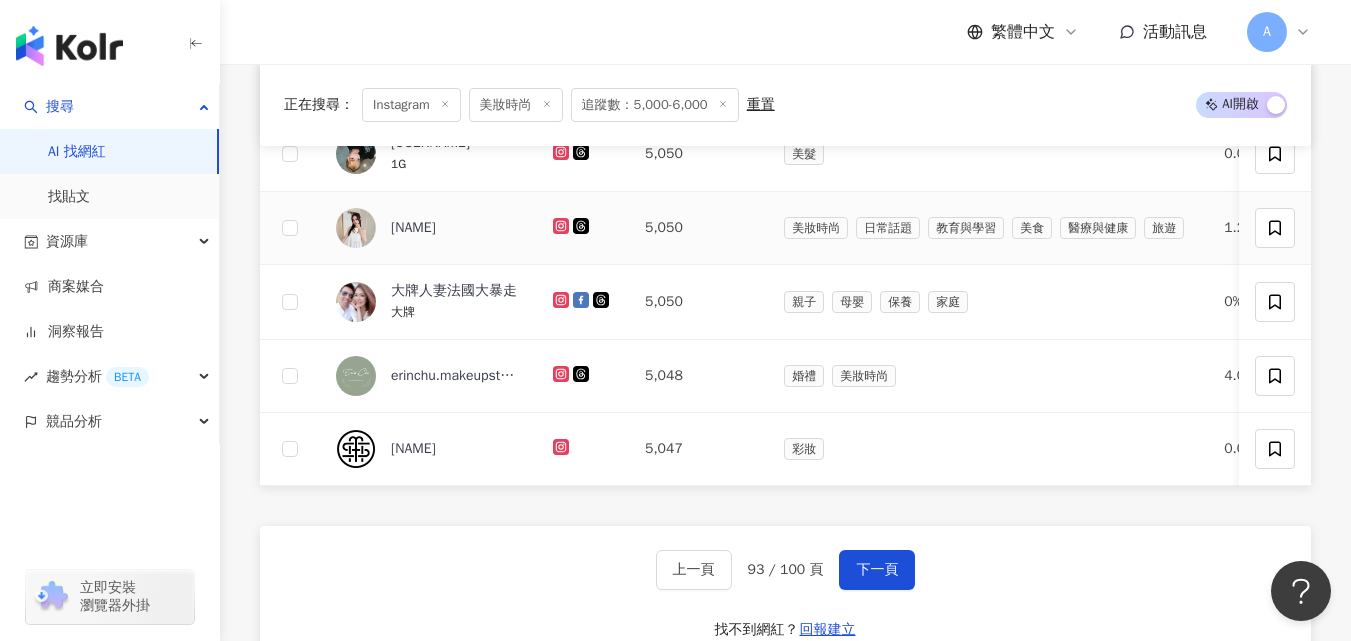 click 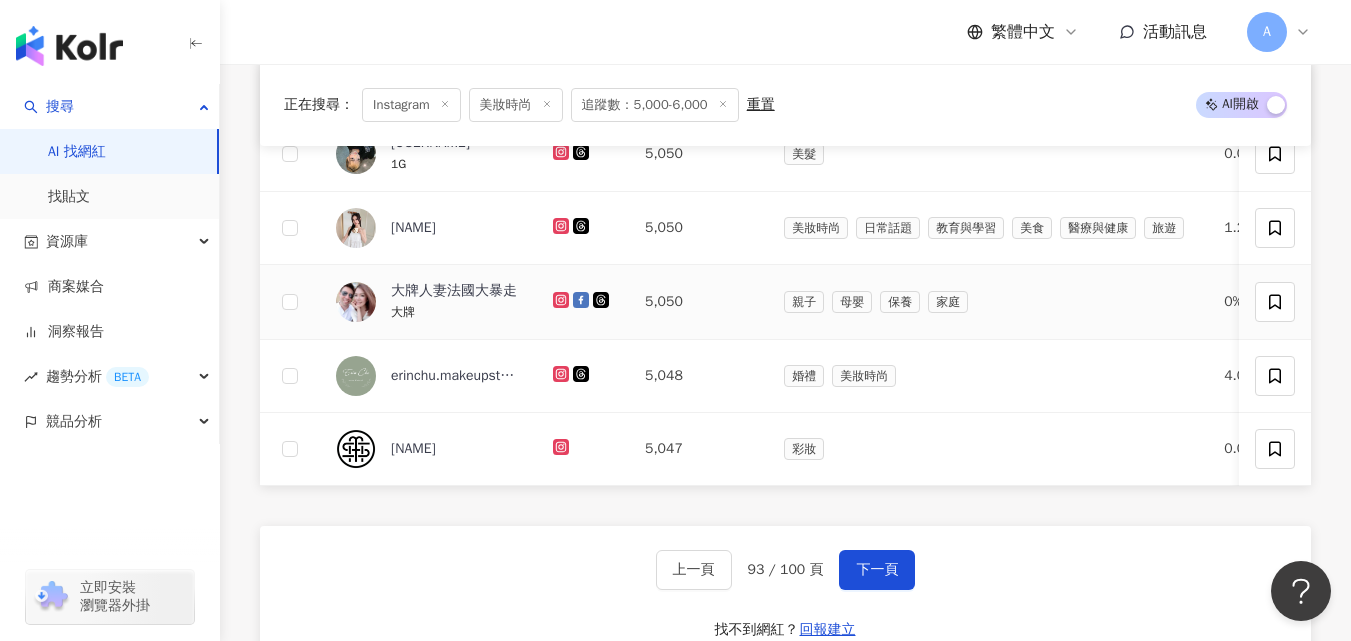 click 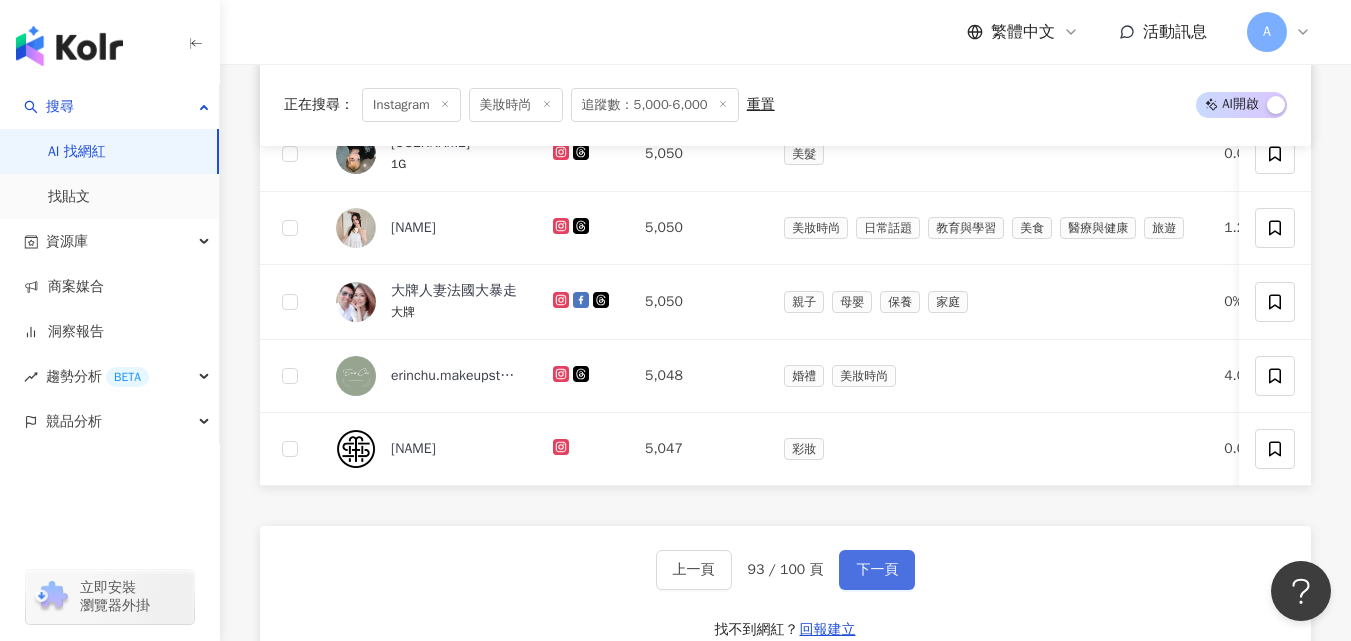 click on "下一頁" at bounding box center (877, 570) 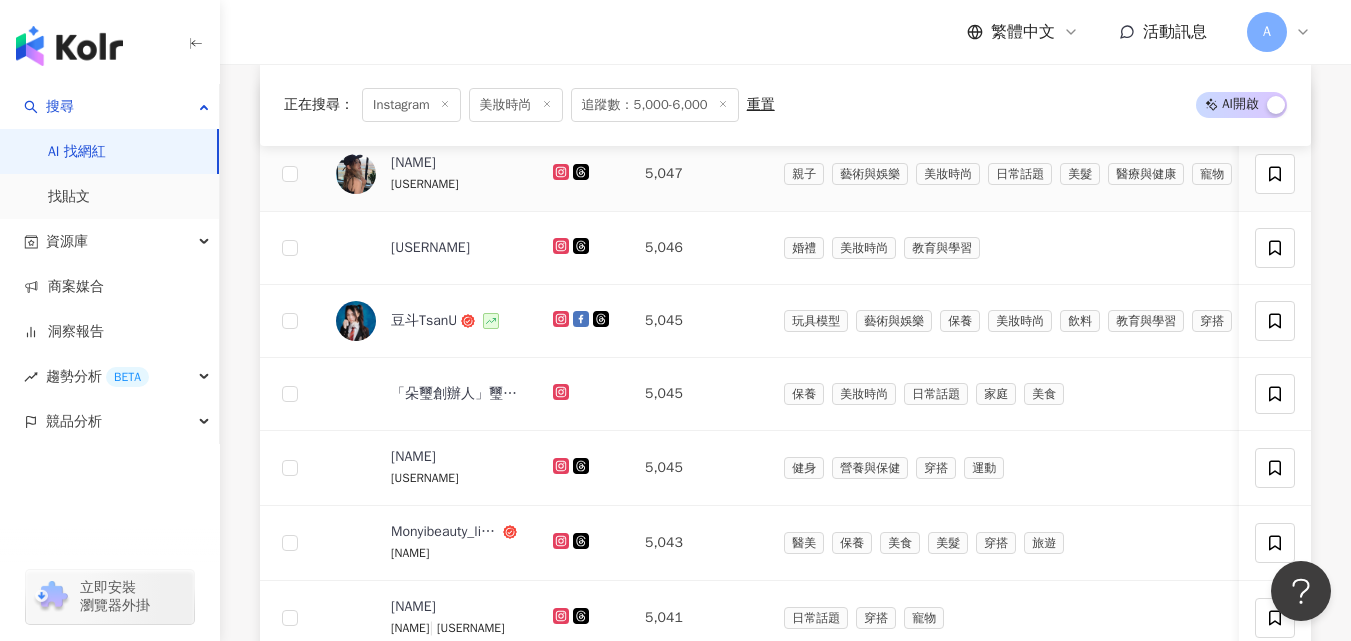 scroll, scrollTop: 747, scrollLeft: 0, axis: vertical 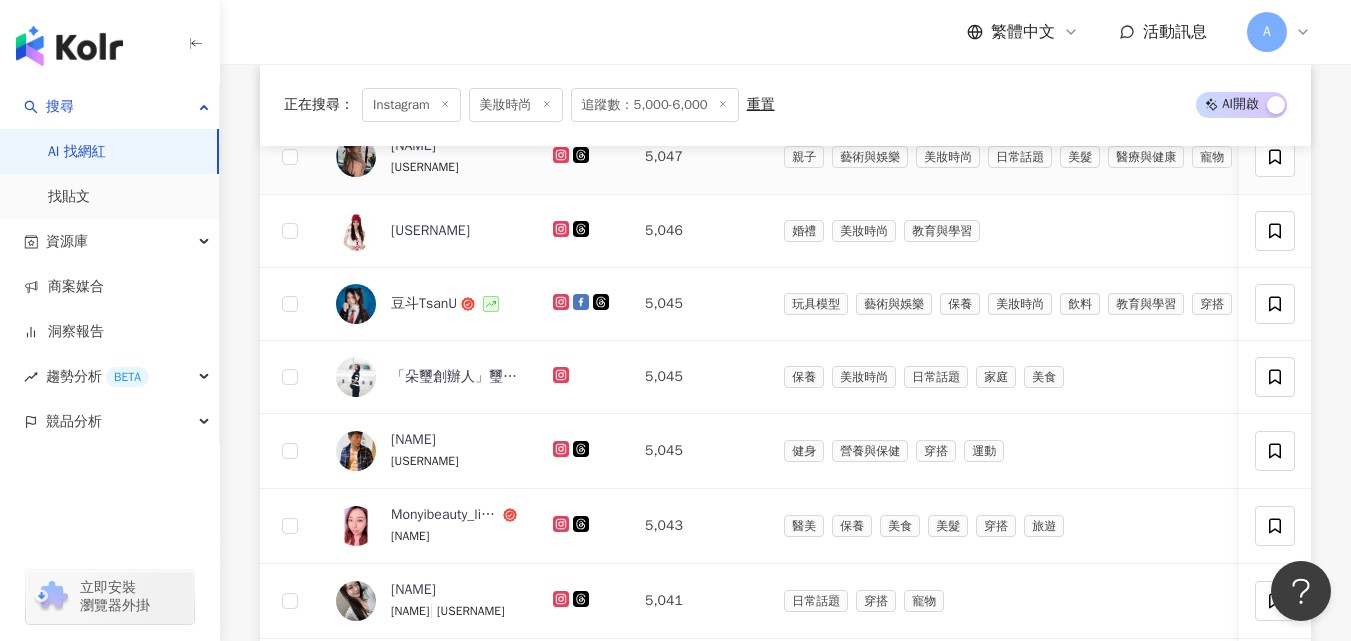 click 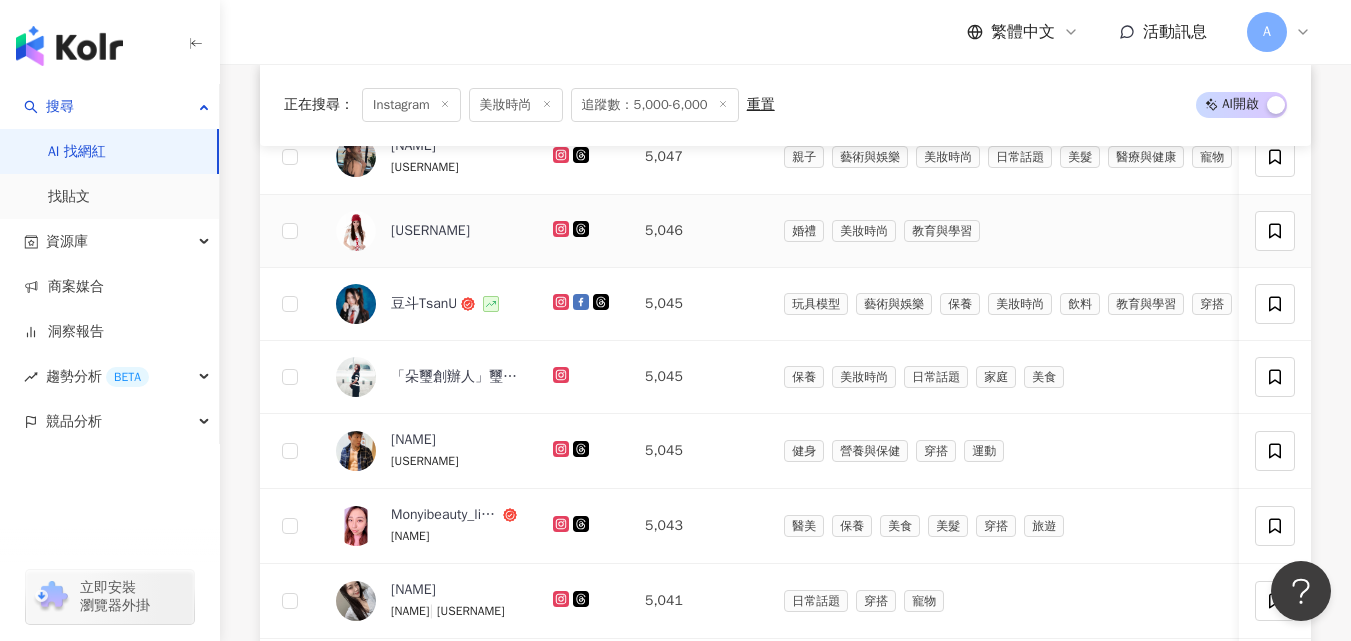 click 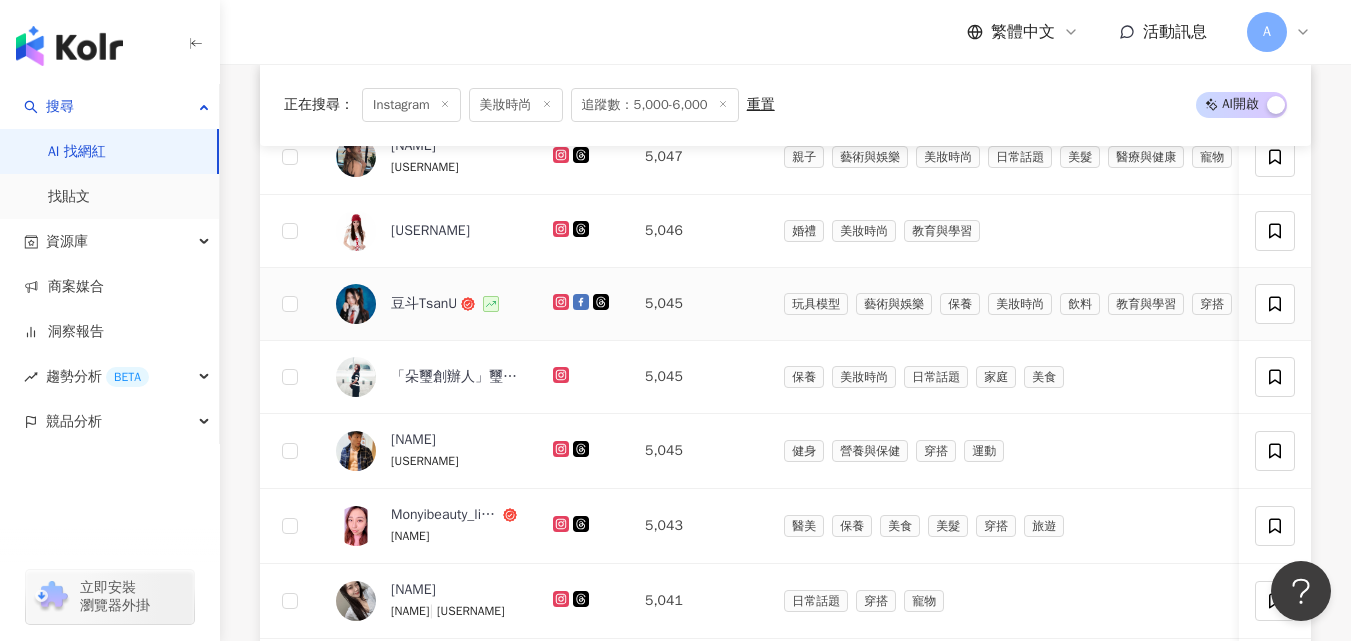 click 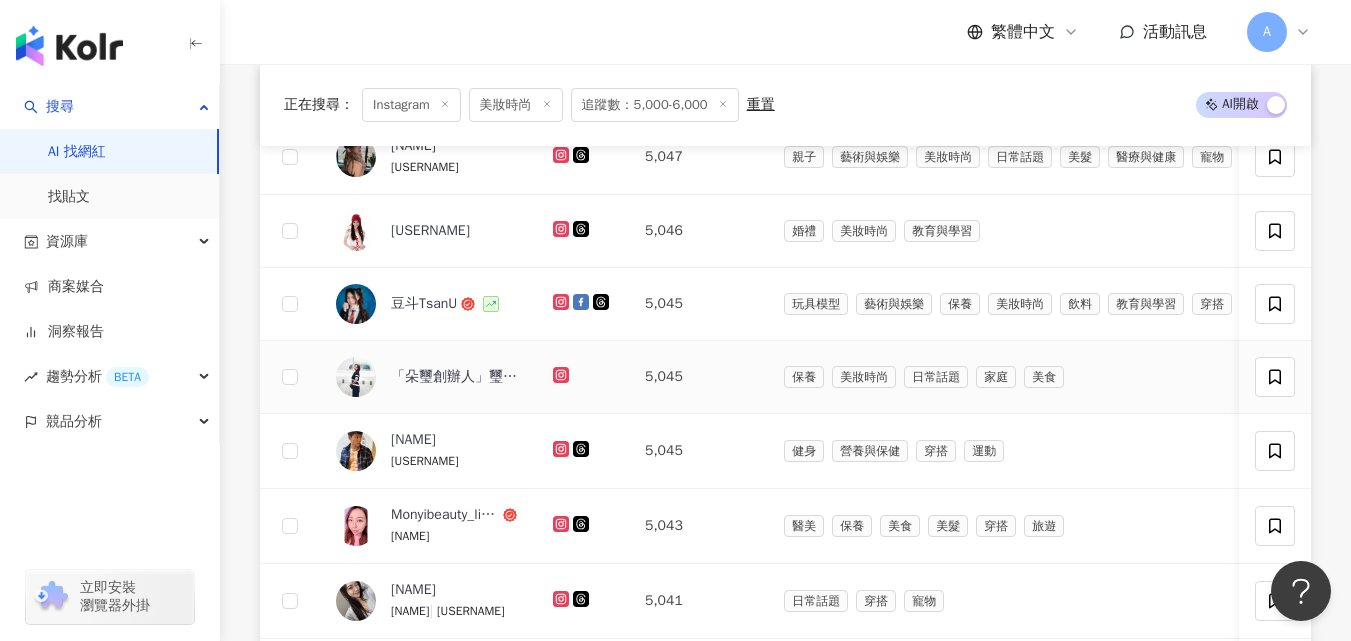 click 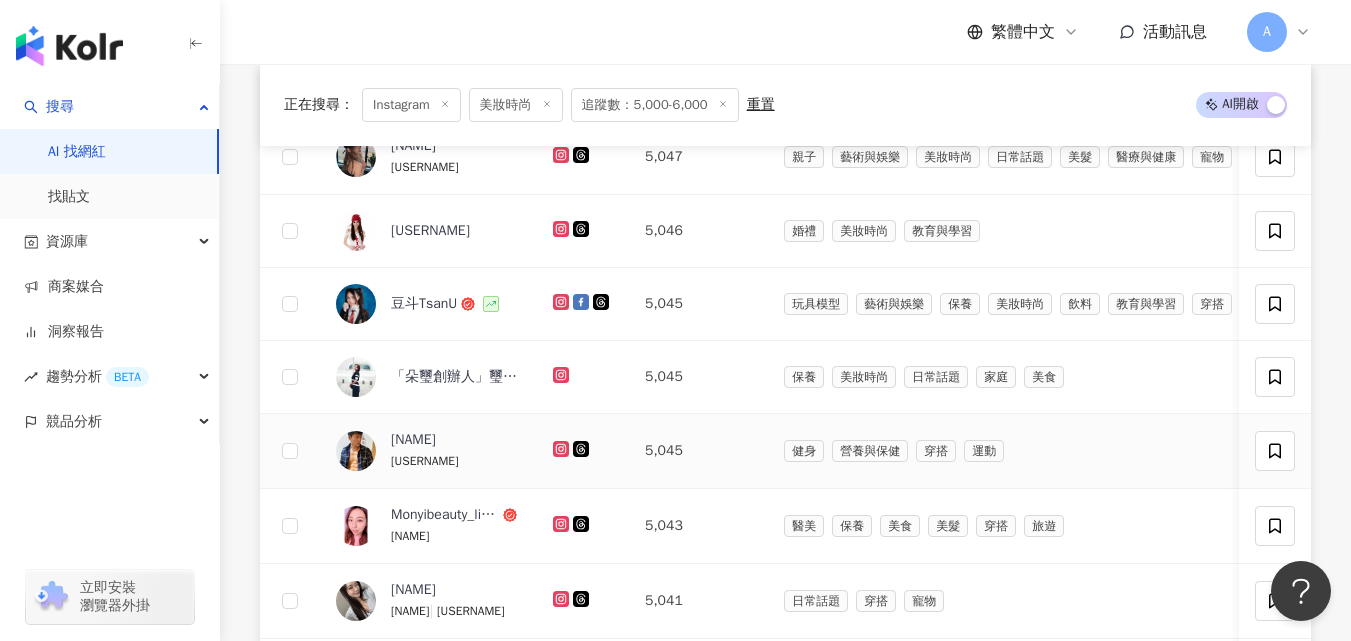 click 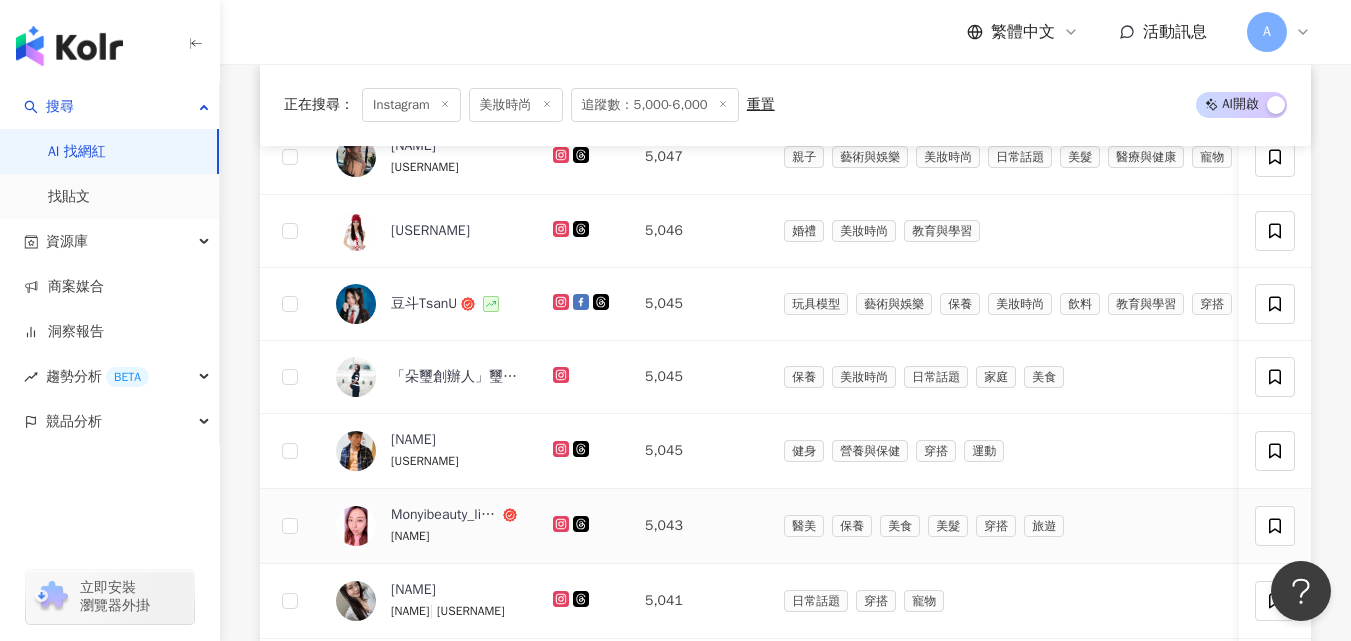 click 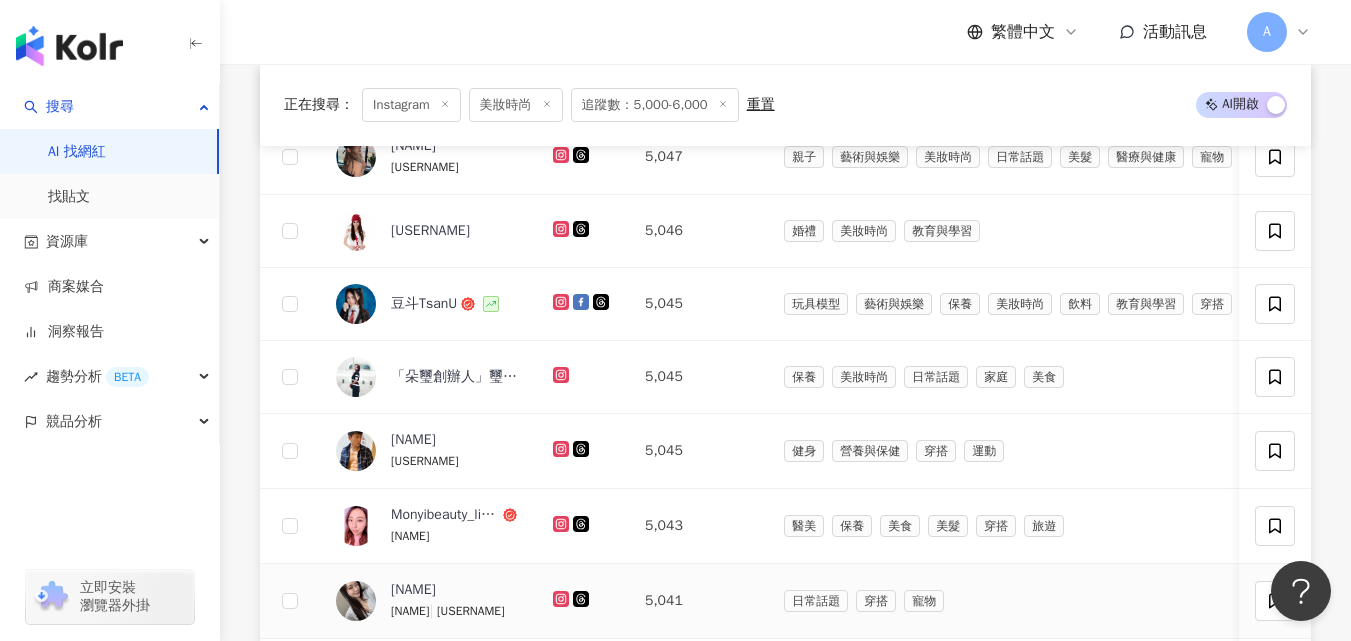 click 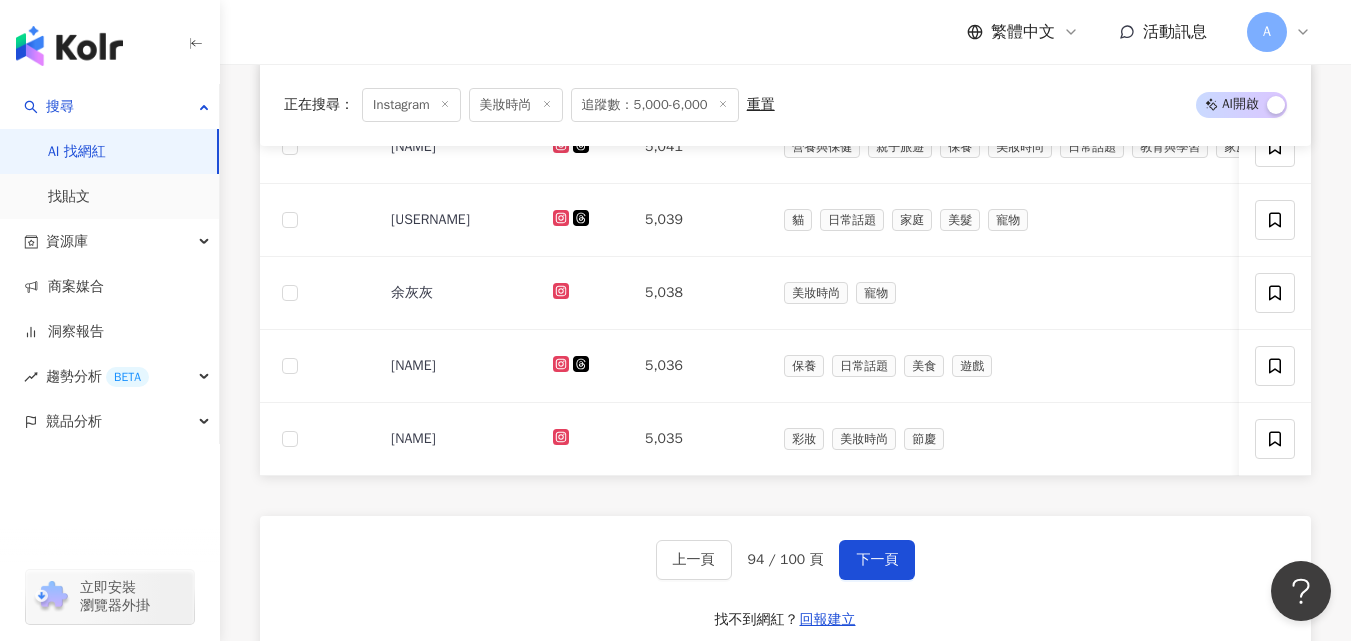 scroll, scrollTop: 1276, scrollLeft: 0, axis: vertical 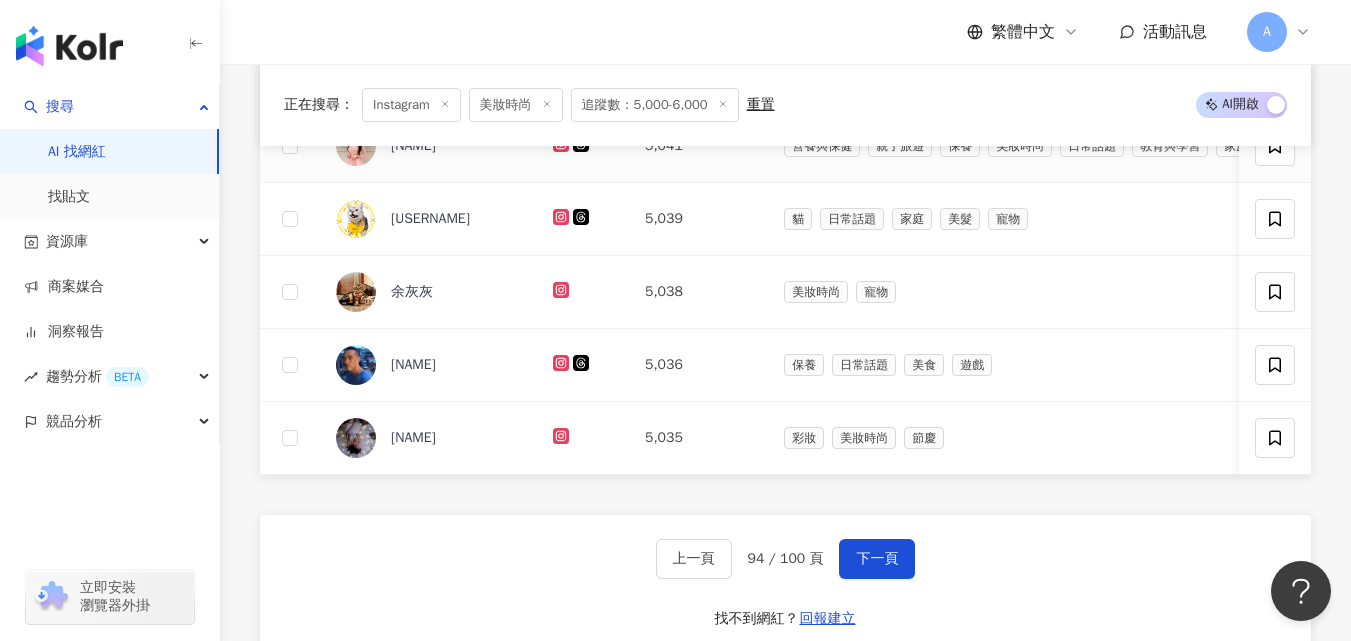 click 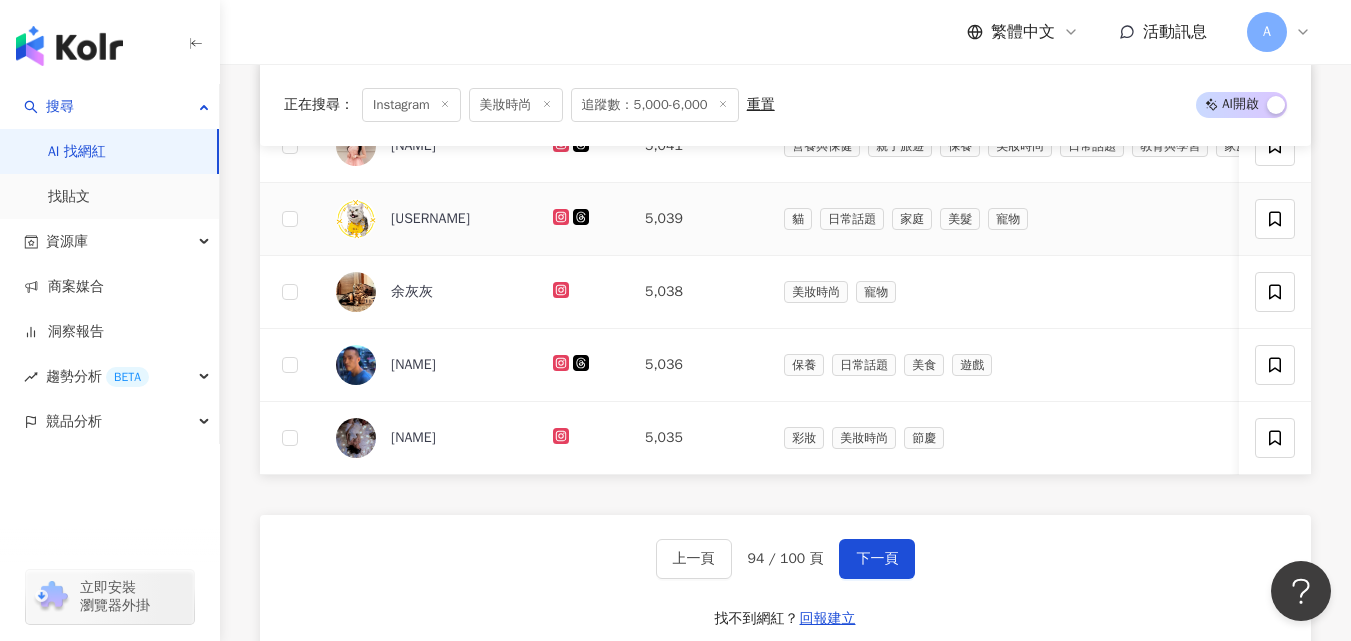 click 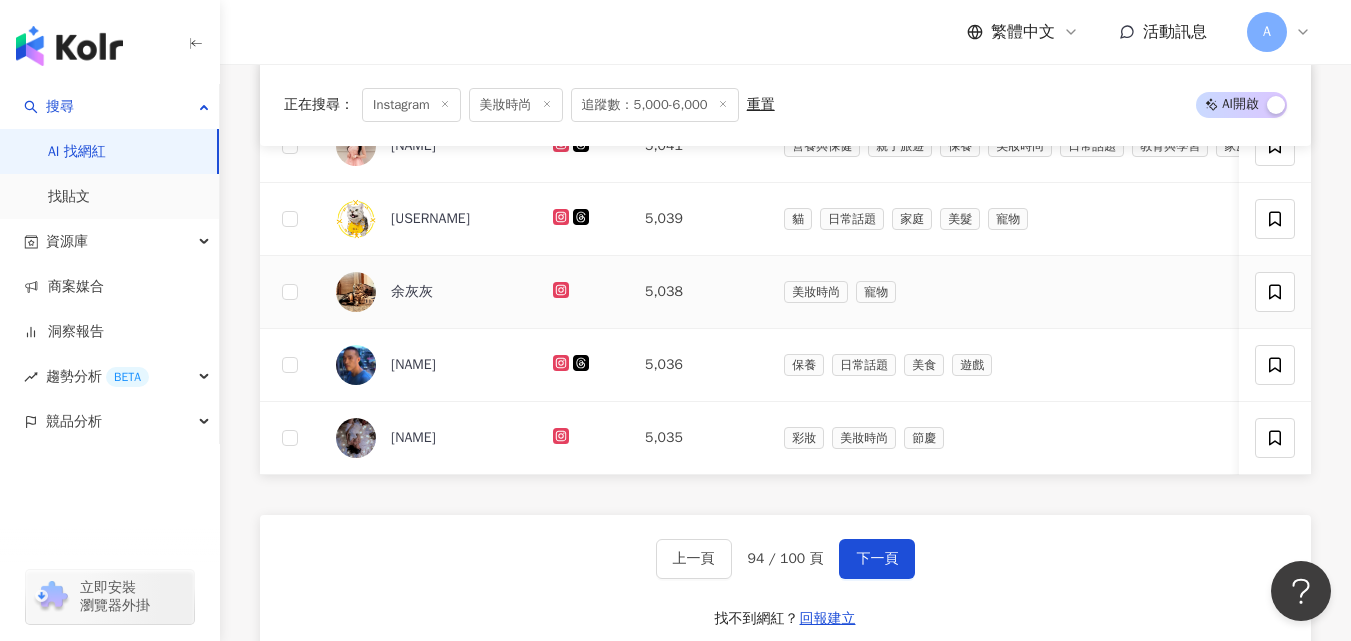 click 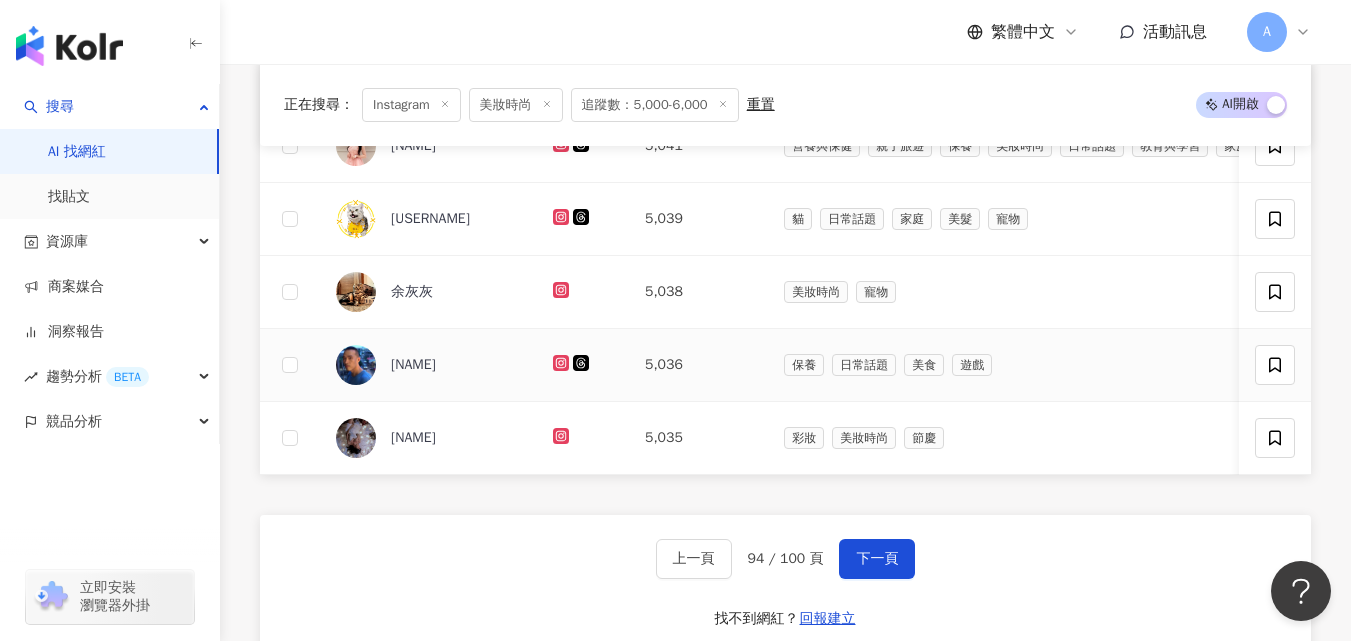 click 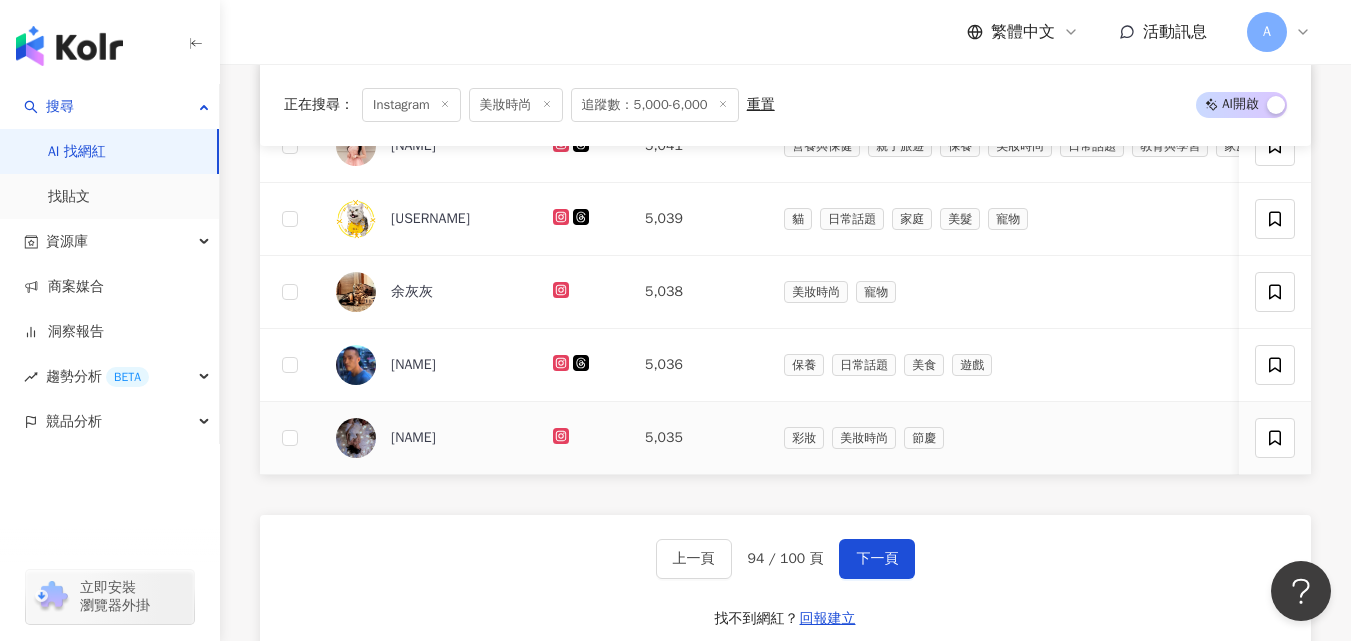 click 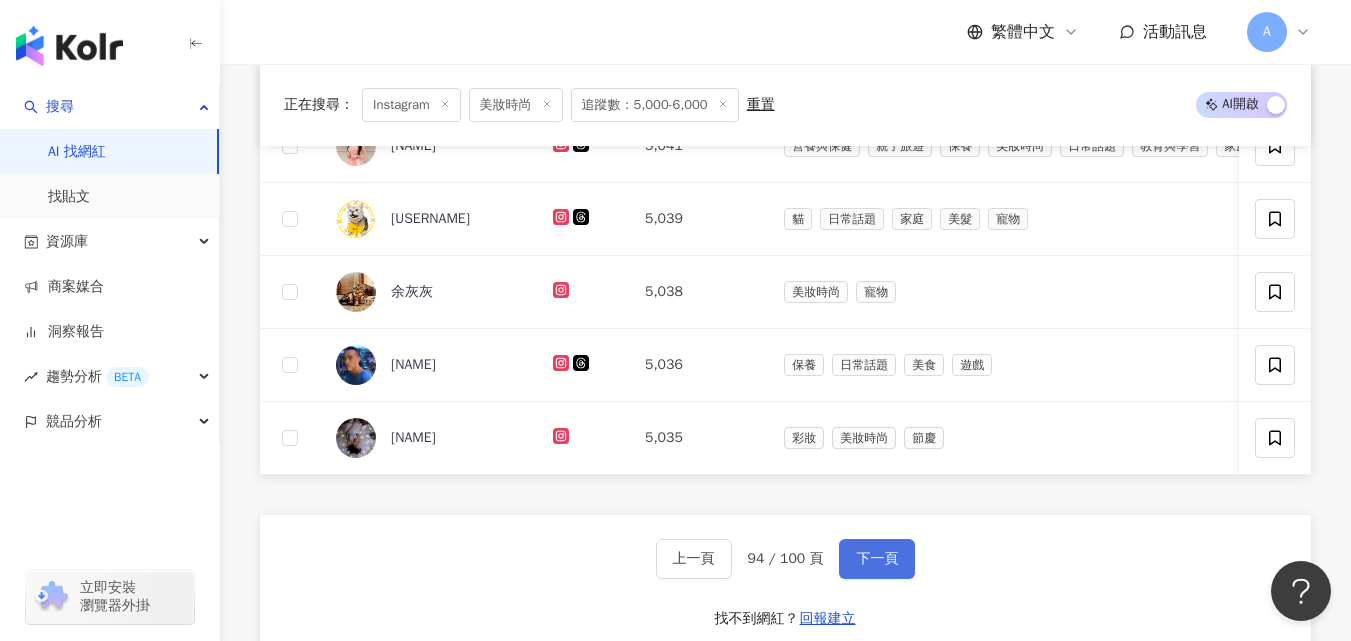 click on "下一頁" at bounding box center [877, 559] 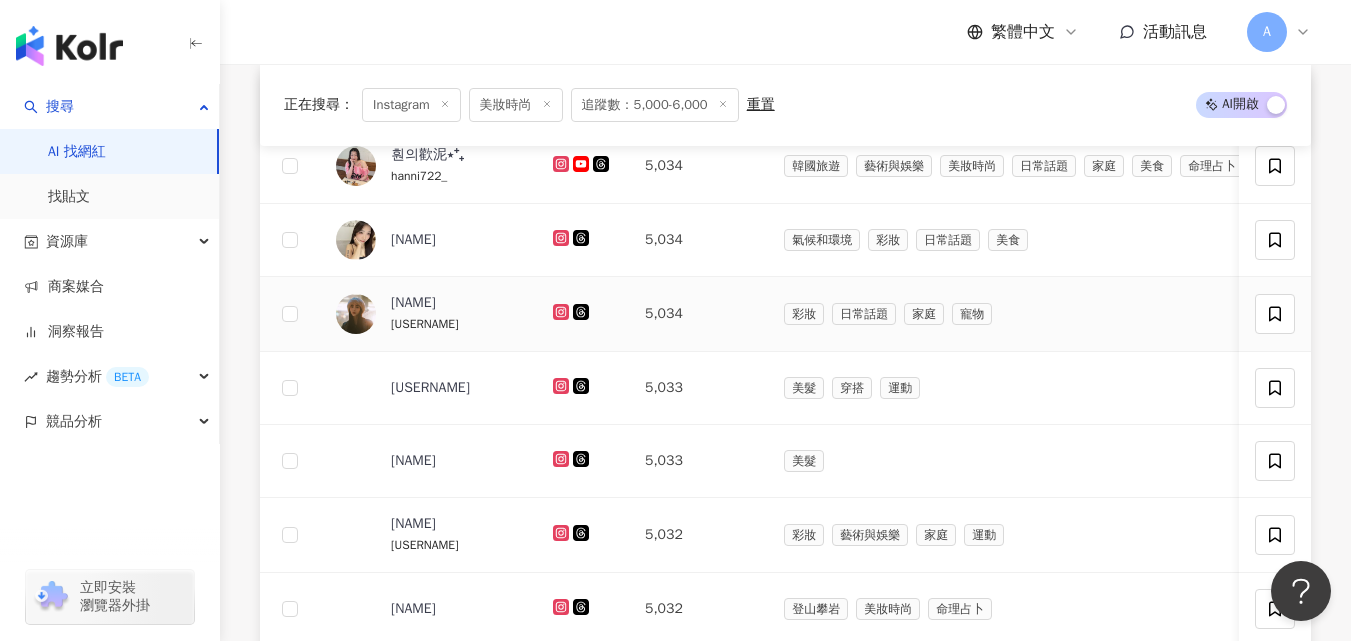 scroll, scrollTop: 740, scrollLeft: 0, axis: vertical 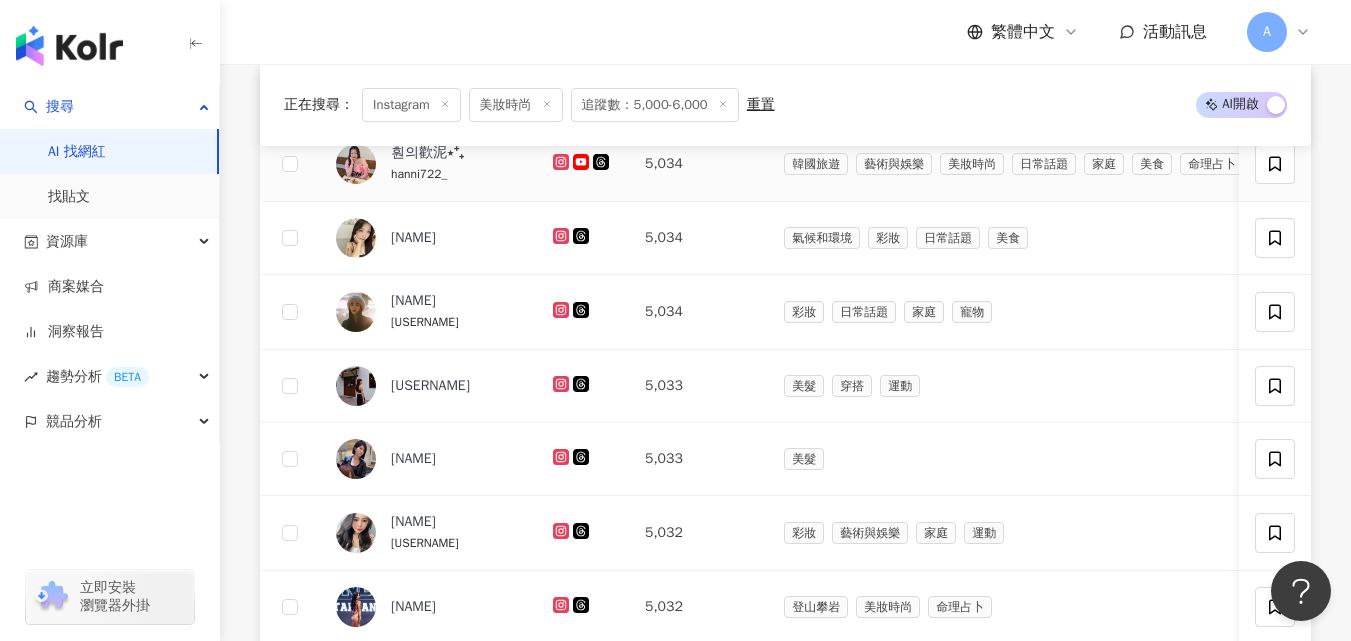 click 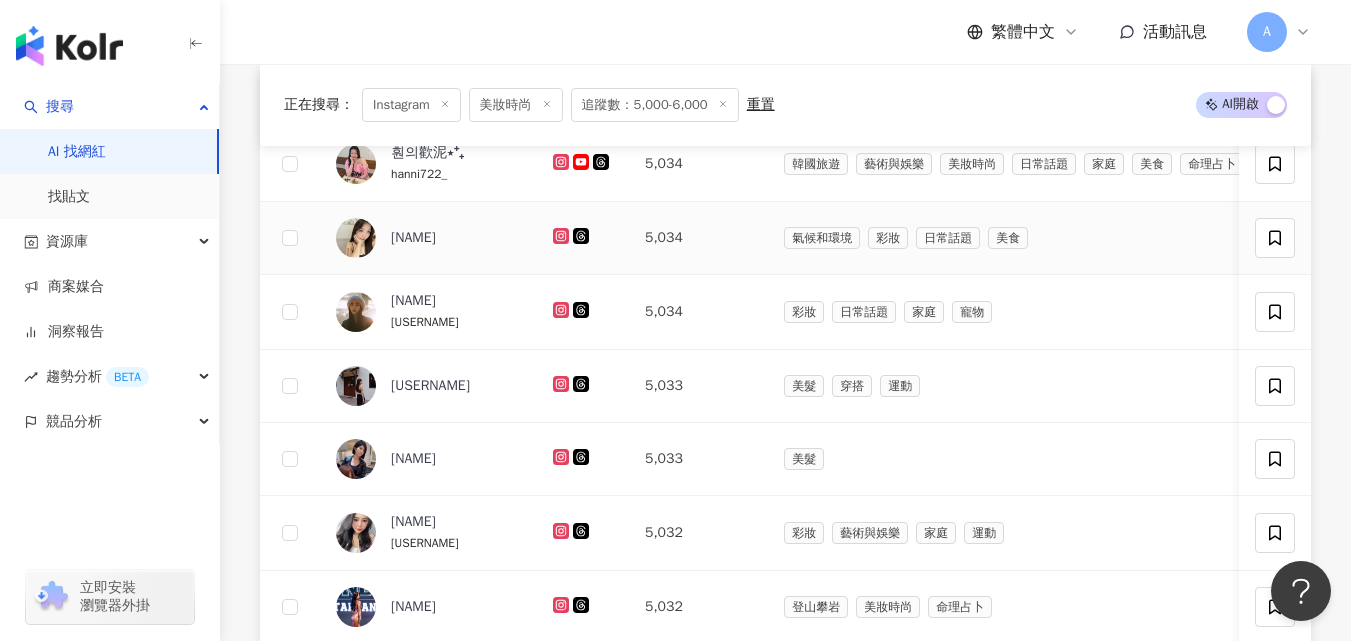 click 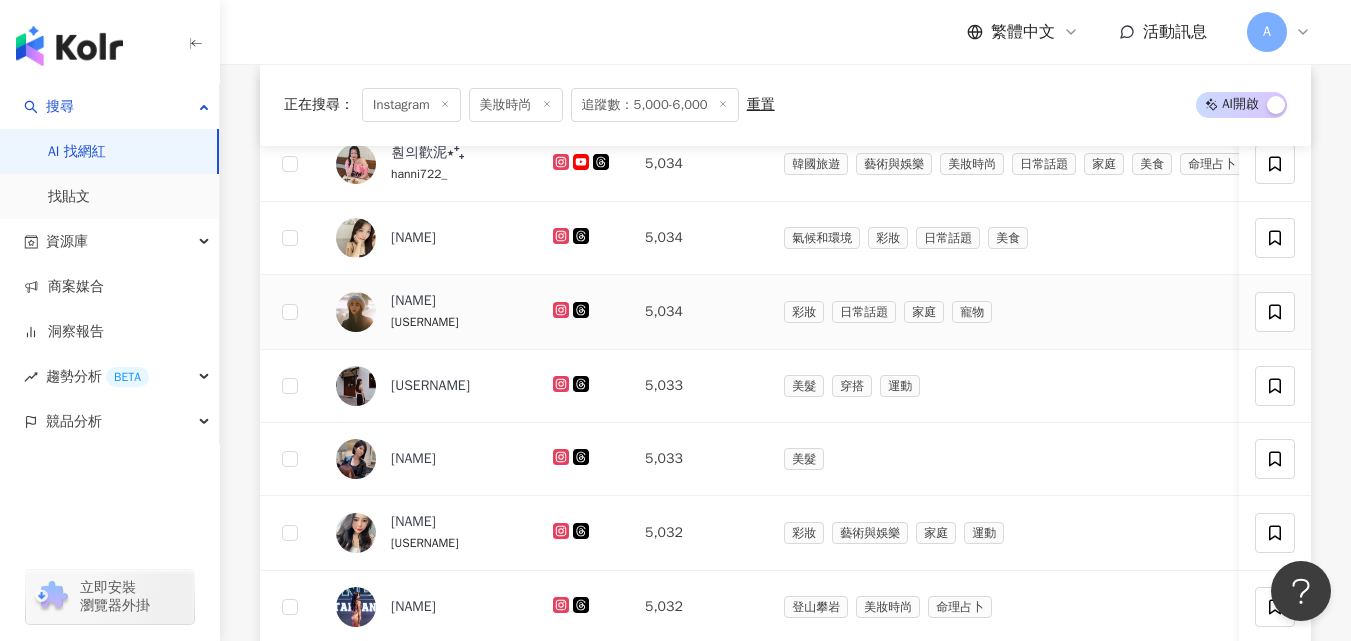 click 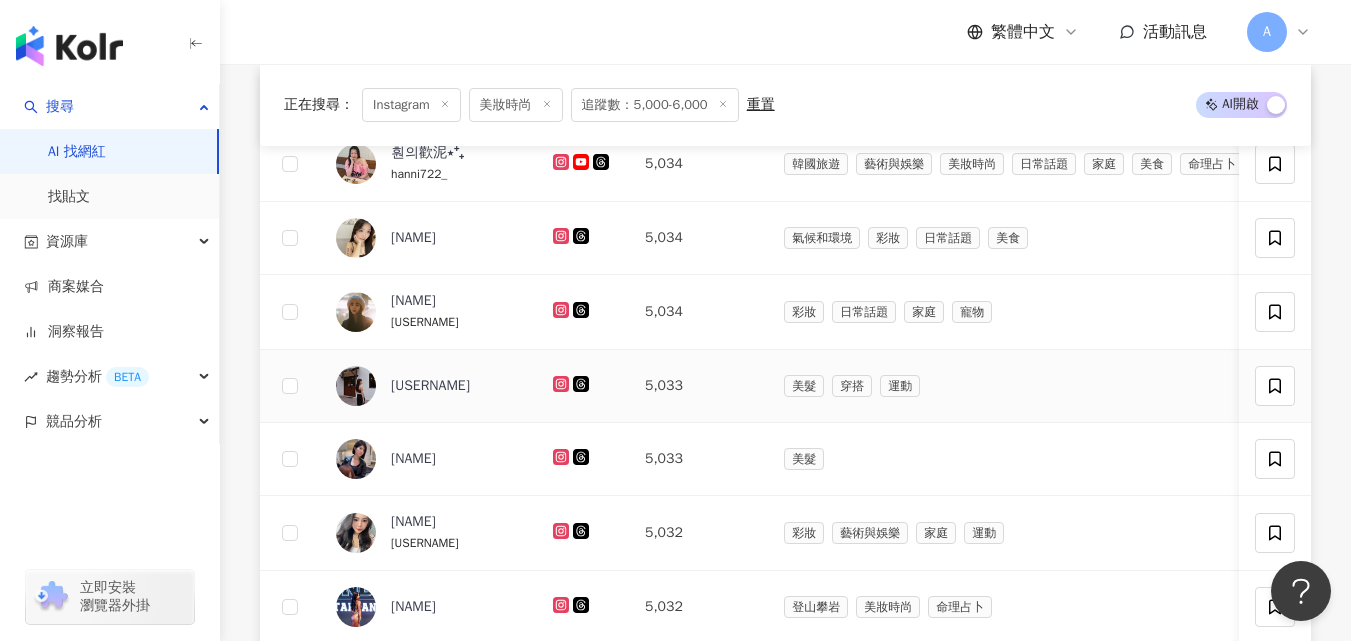 click 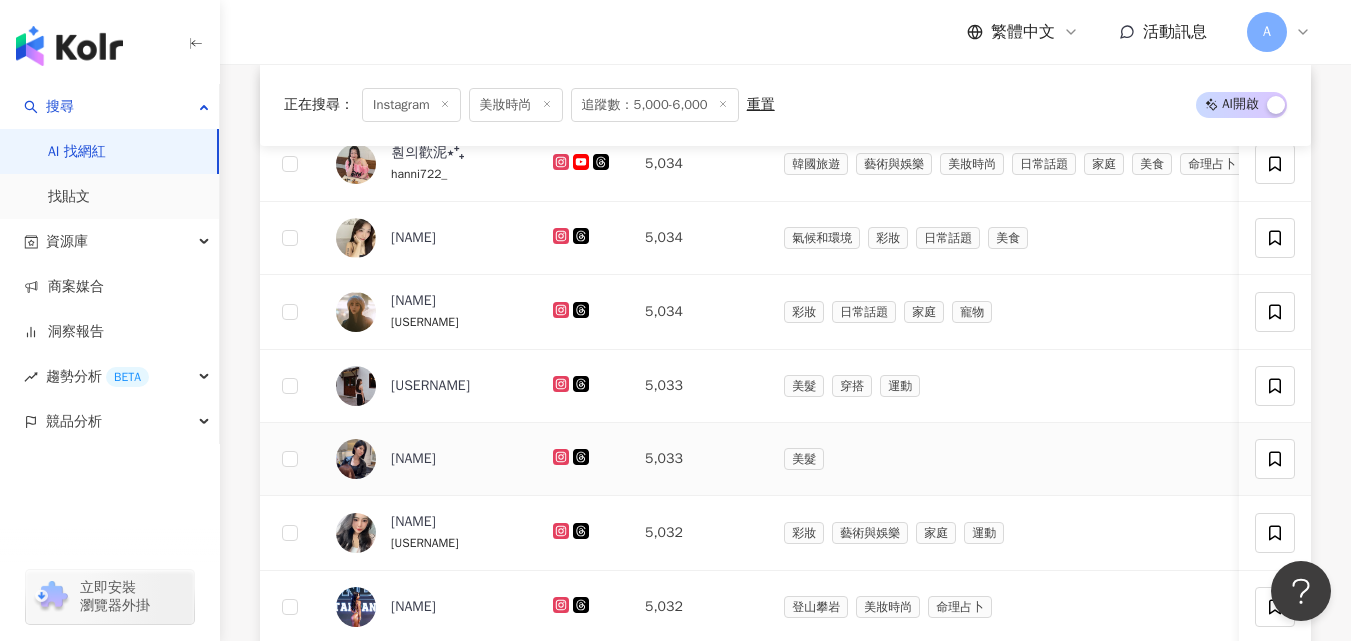 click 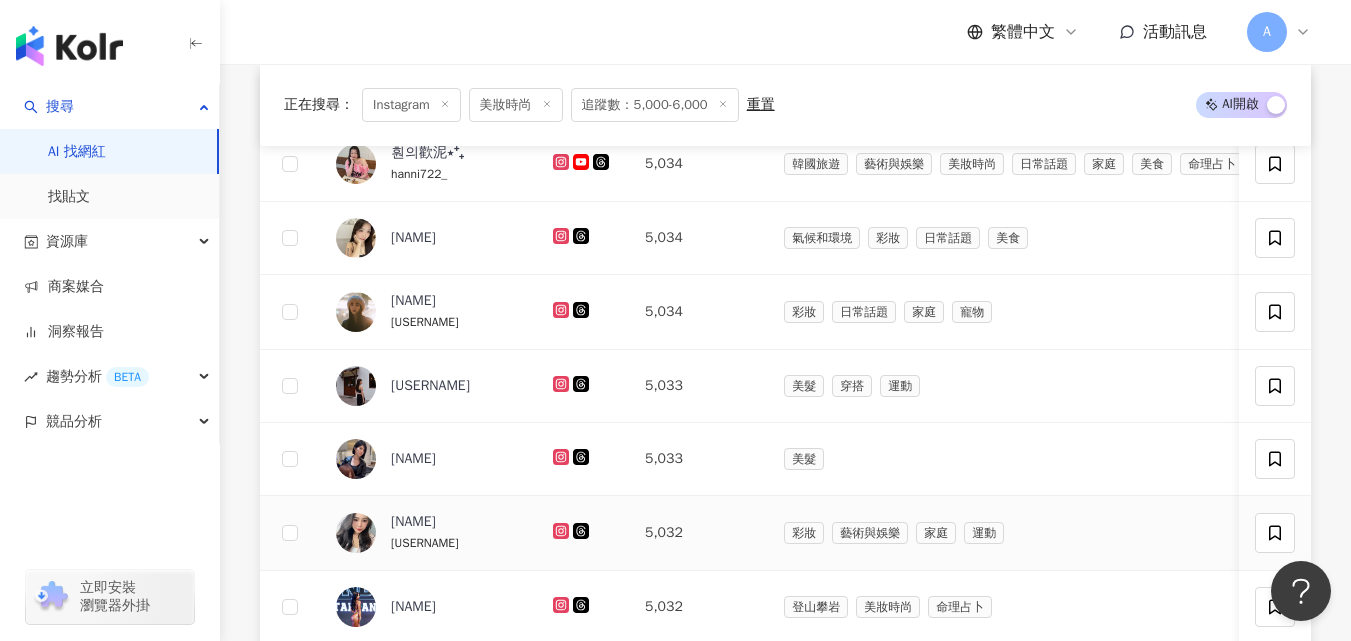 click 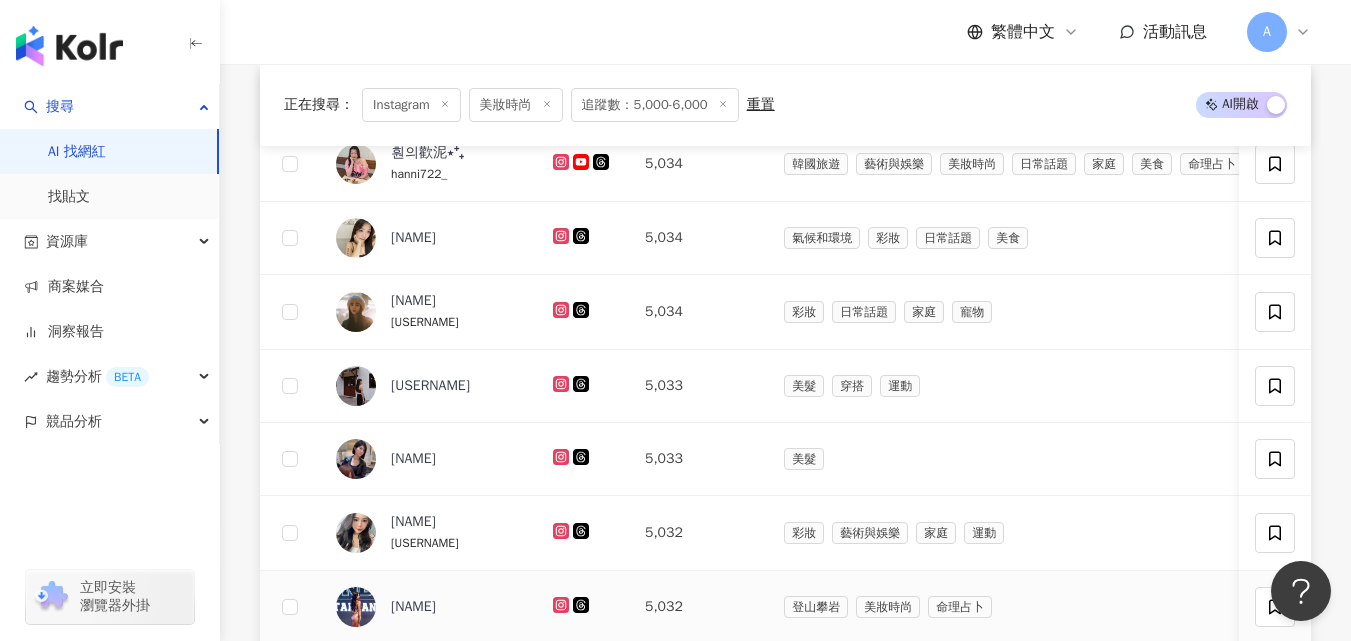 click 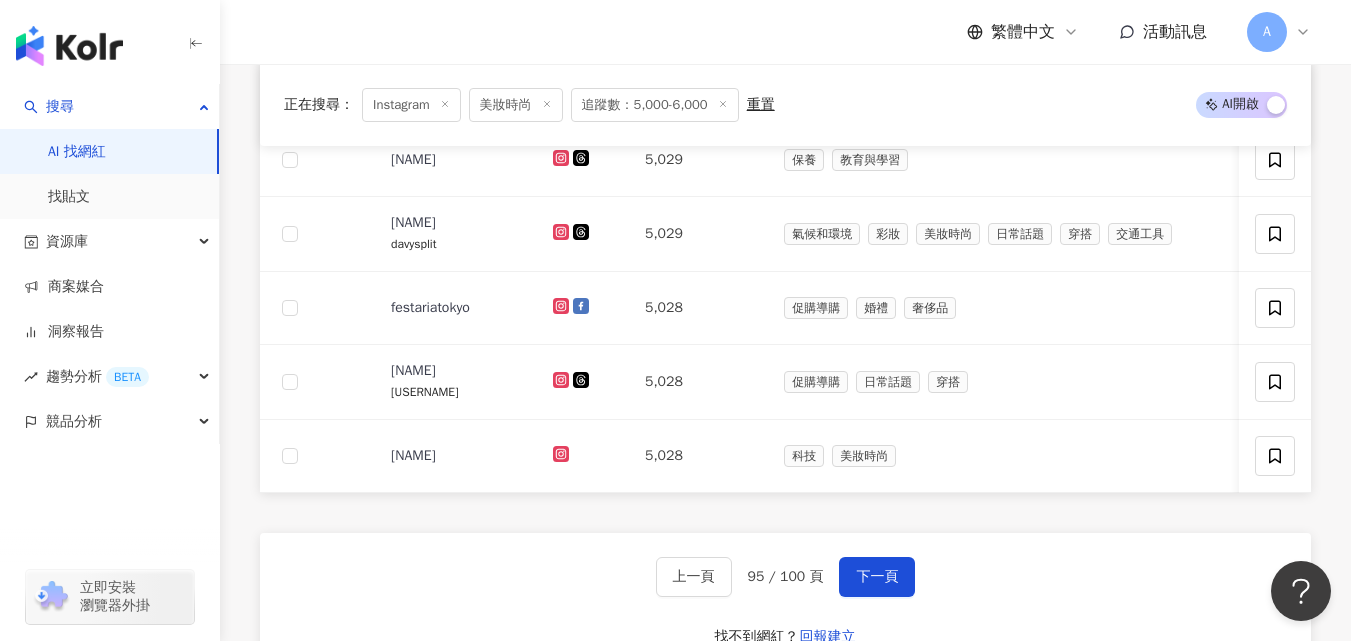 scroll, scrollTop: 1263, scrollLeft: 0, axis: vertical 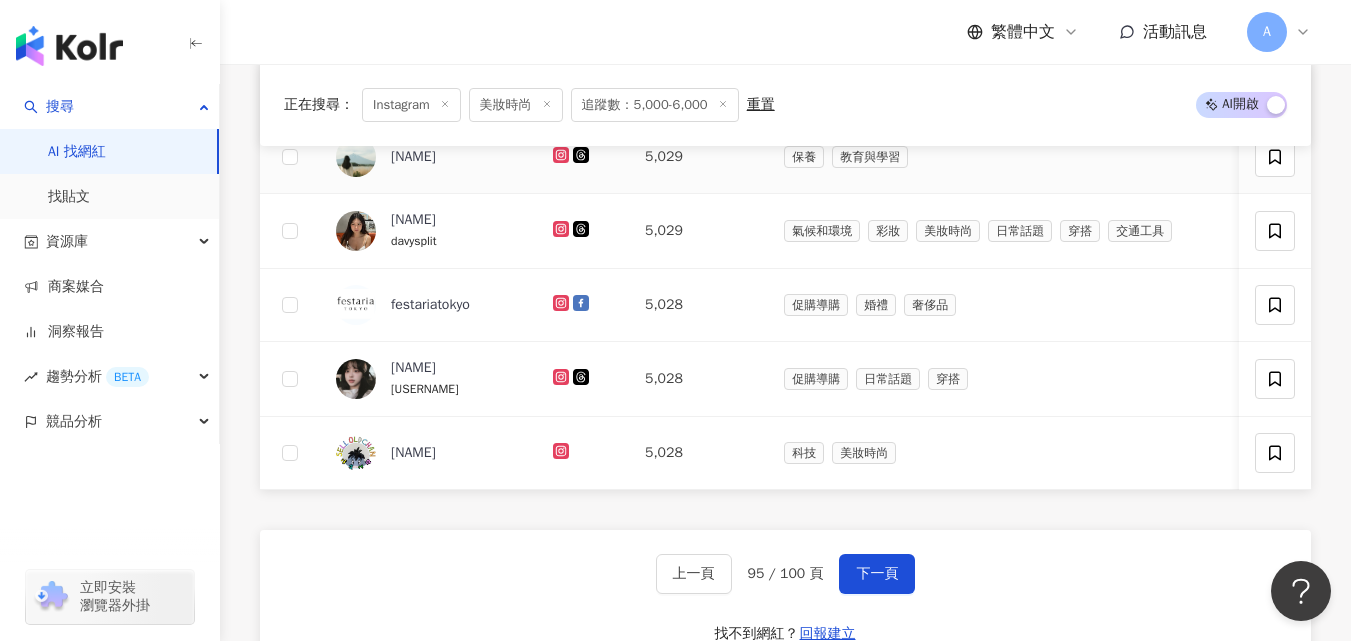 click 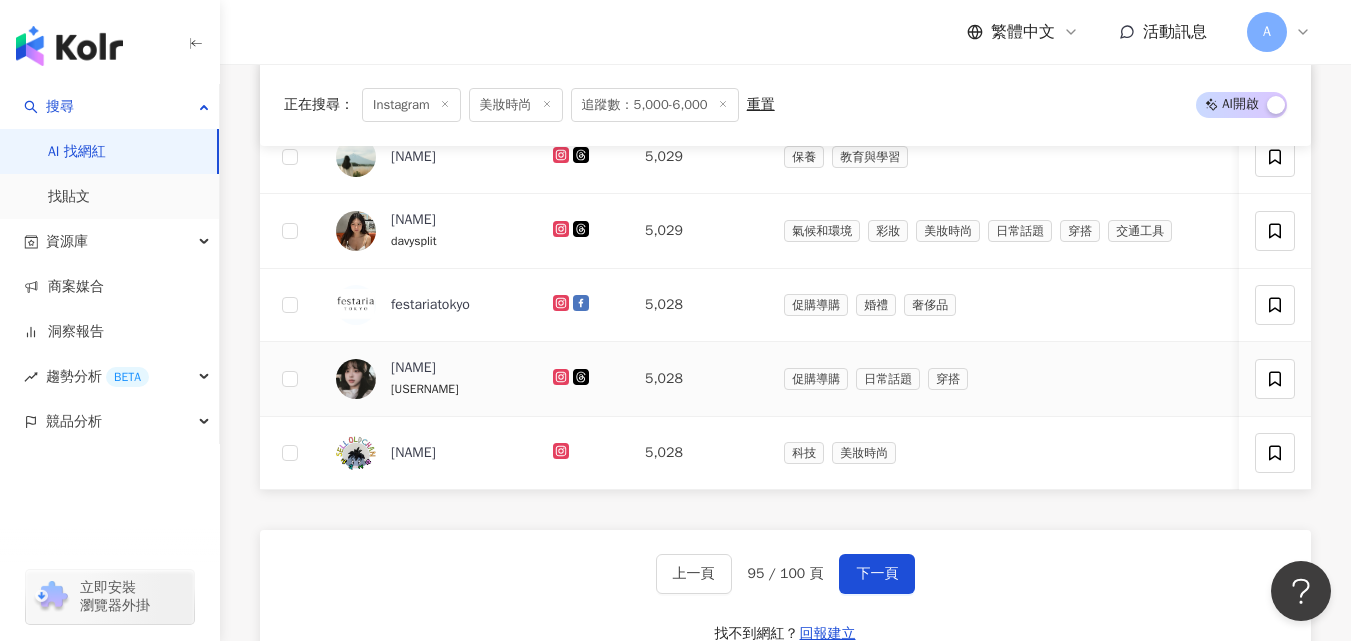 click 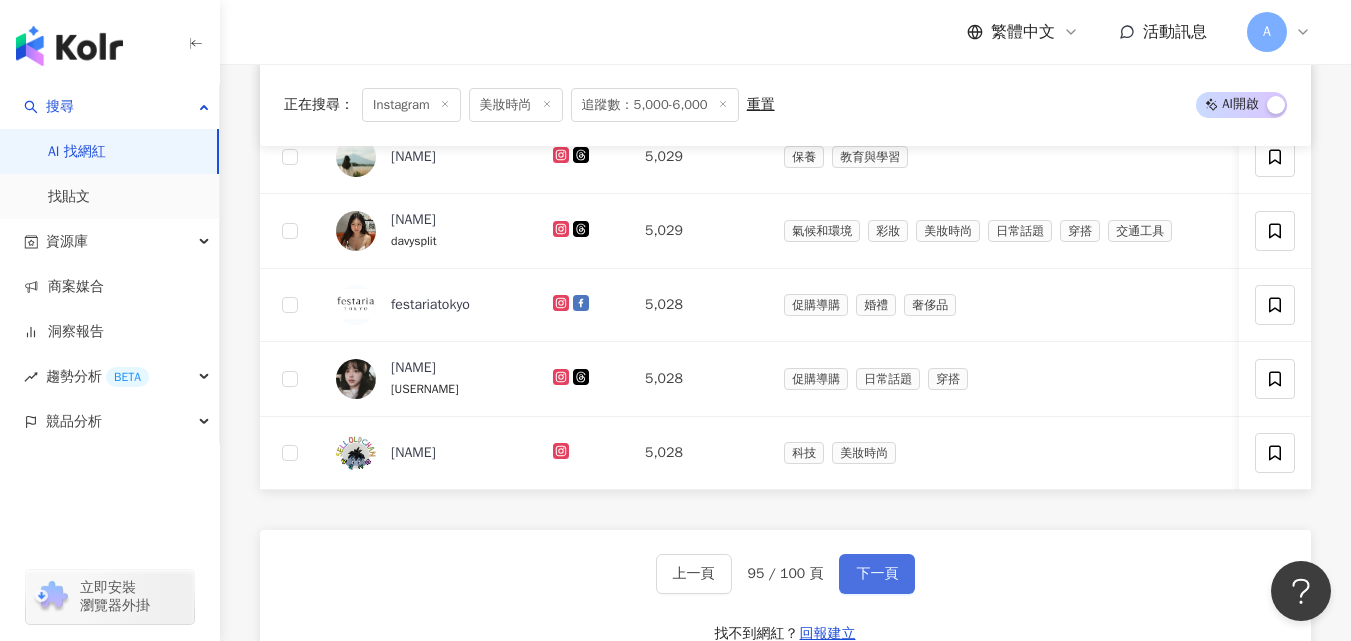 click on "下一頁" at bounding box center (877, 574) 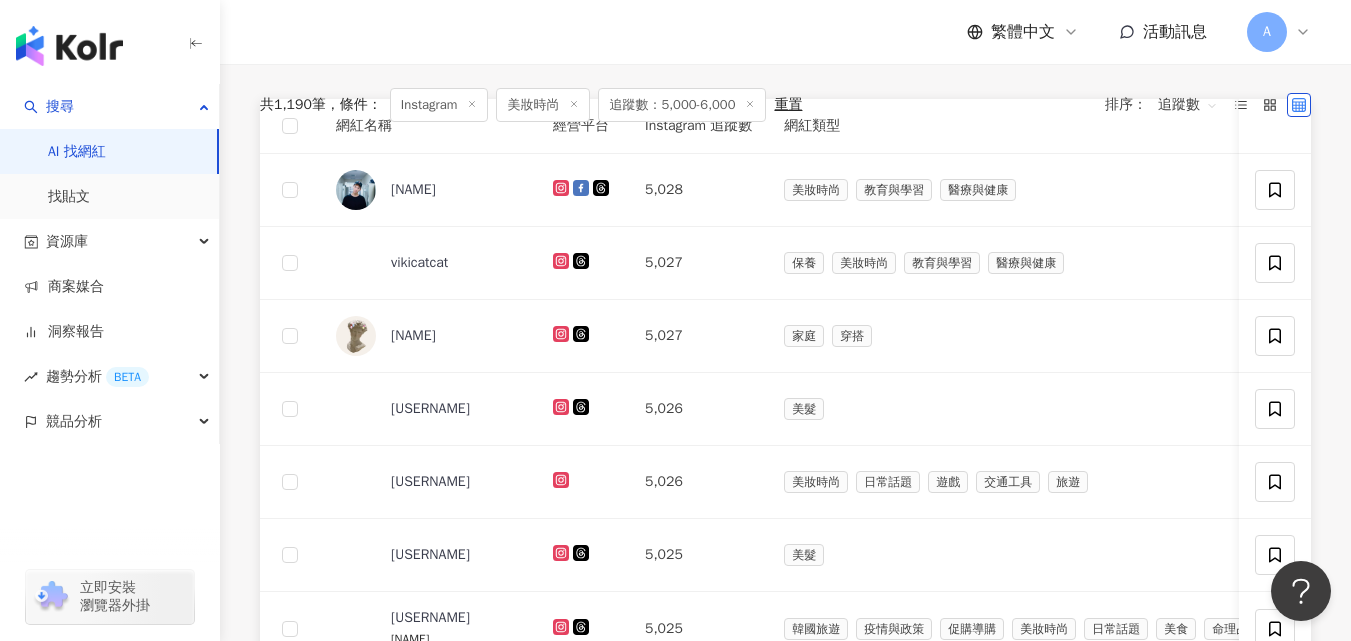 scroll, scrollTop: 533, scrollLeft: 0, axis: vertical 